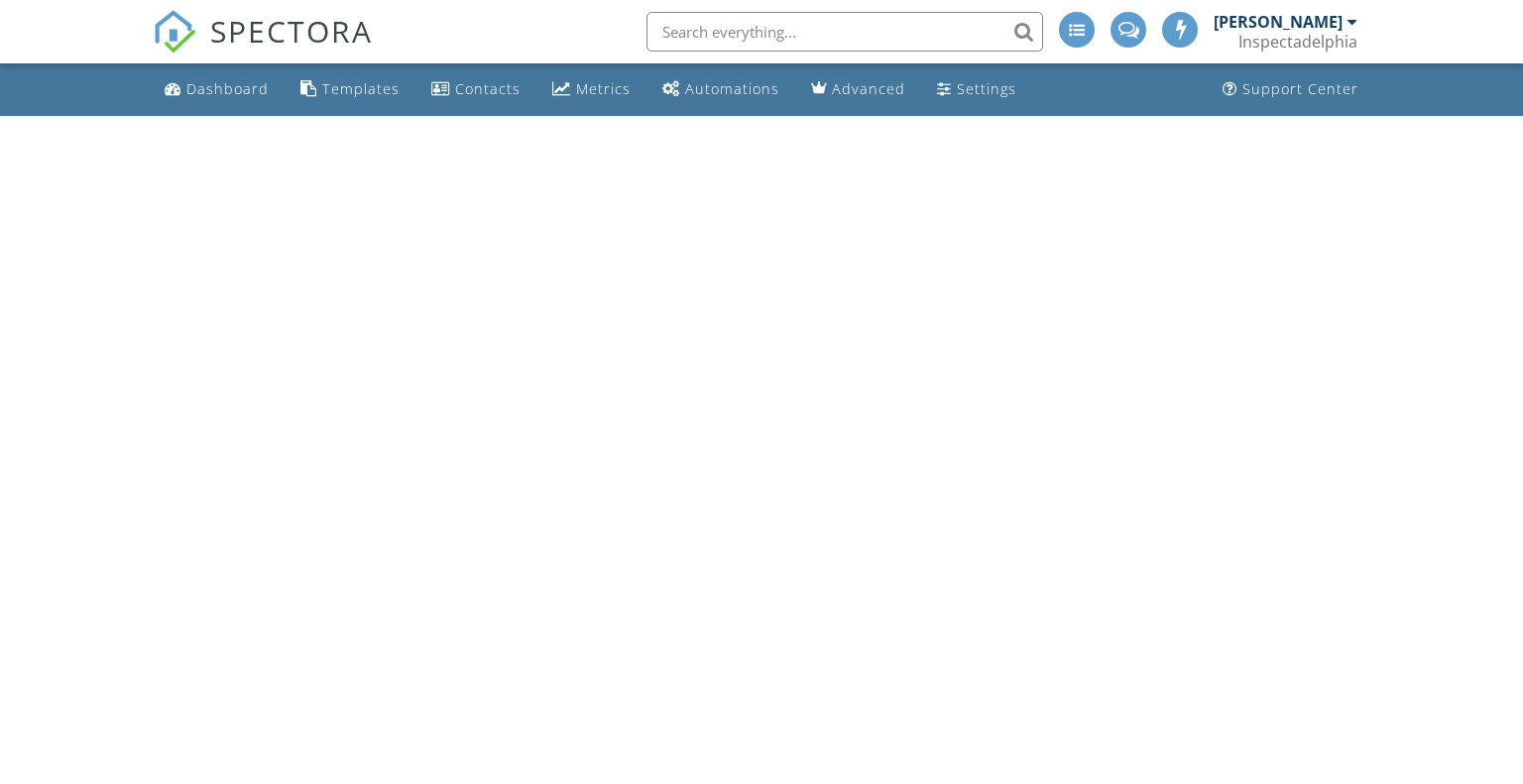 scroll, scrollTop: 0, scrollLeft: 0, axis: both 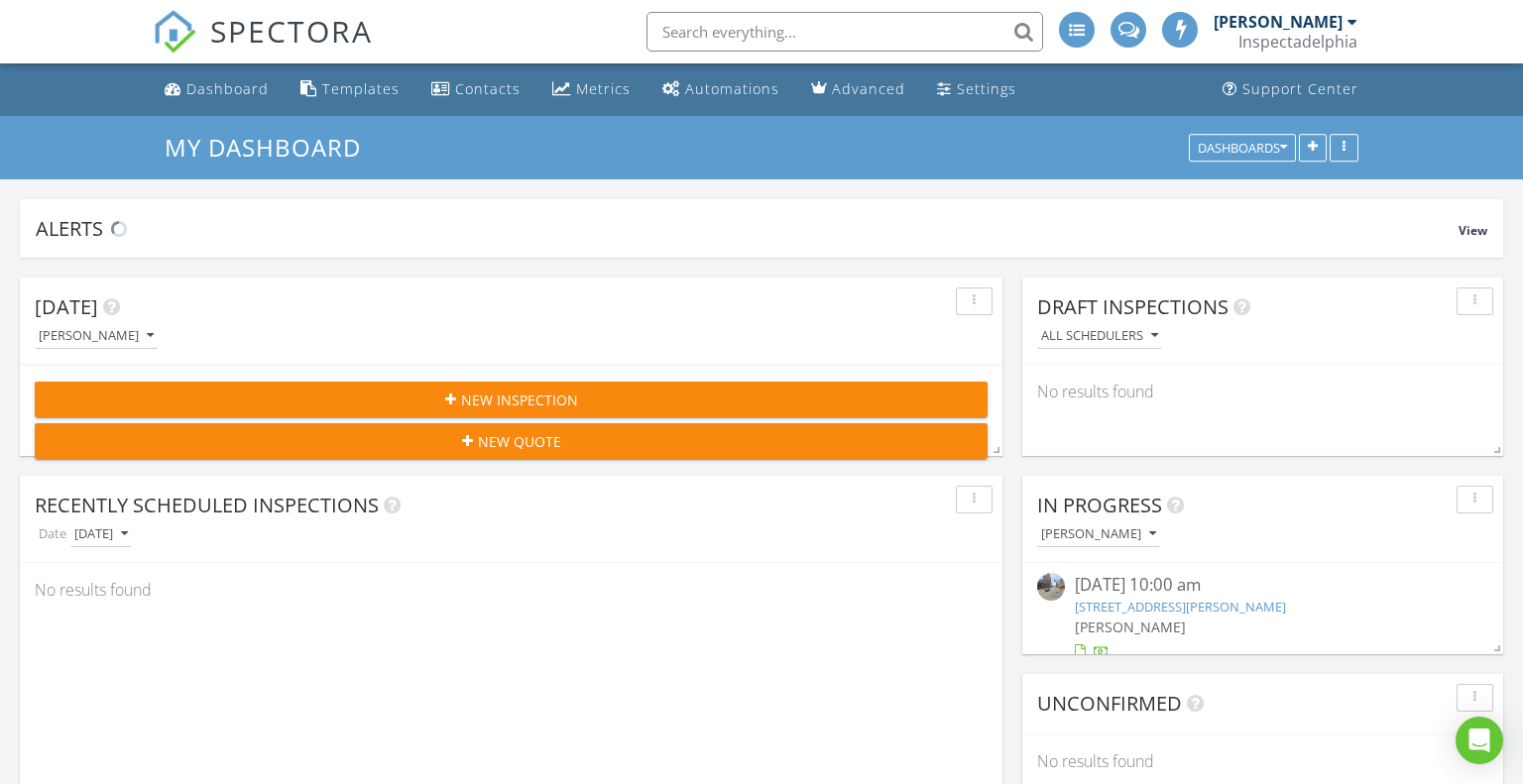 click on "SPECTORA" at bounding box center (263, 32) 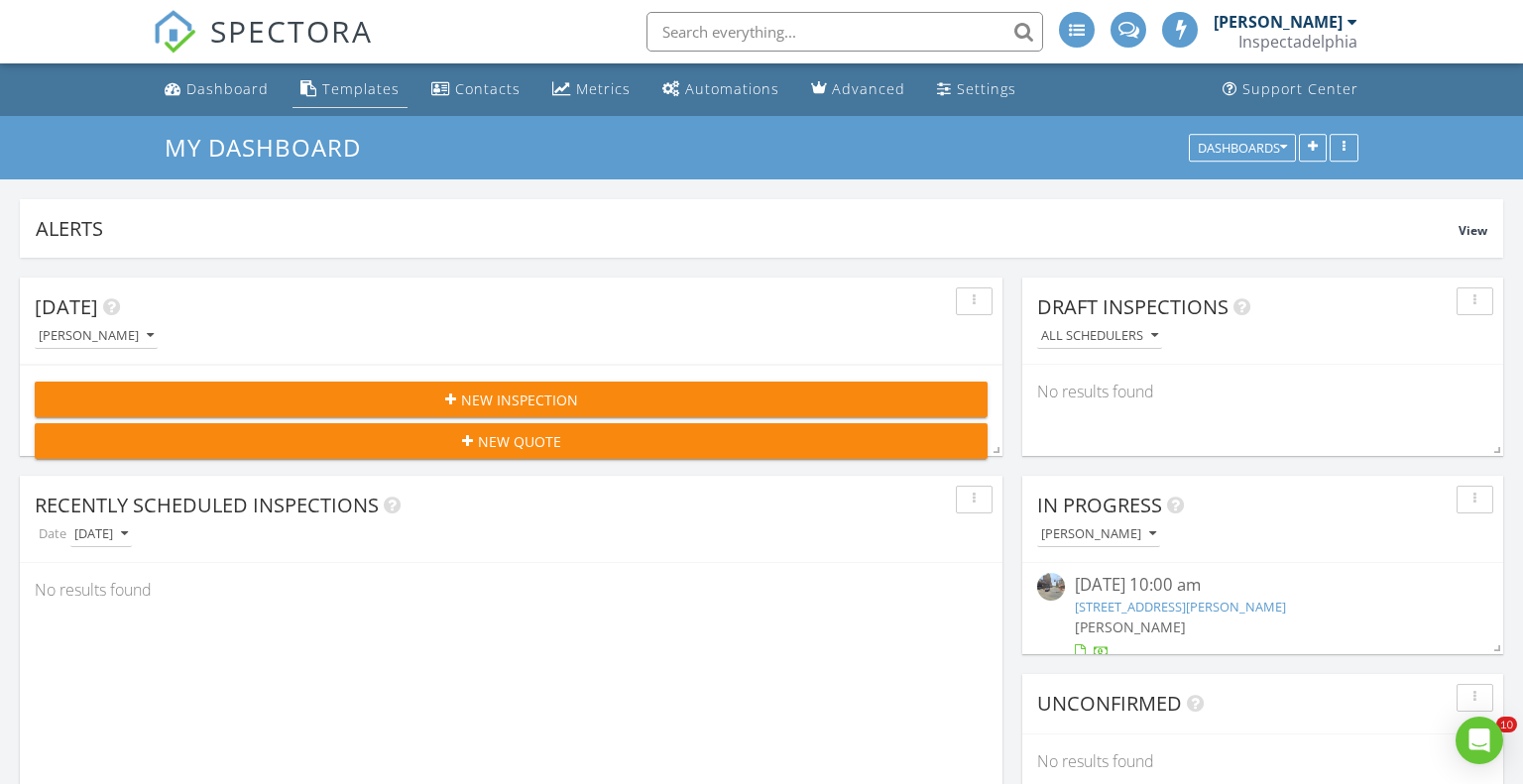 click on "Templates" at bounding box center [361, 88] 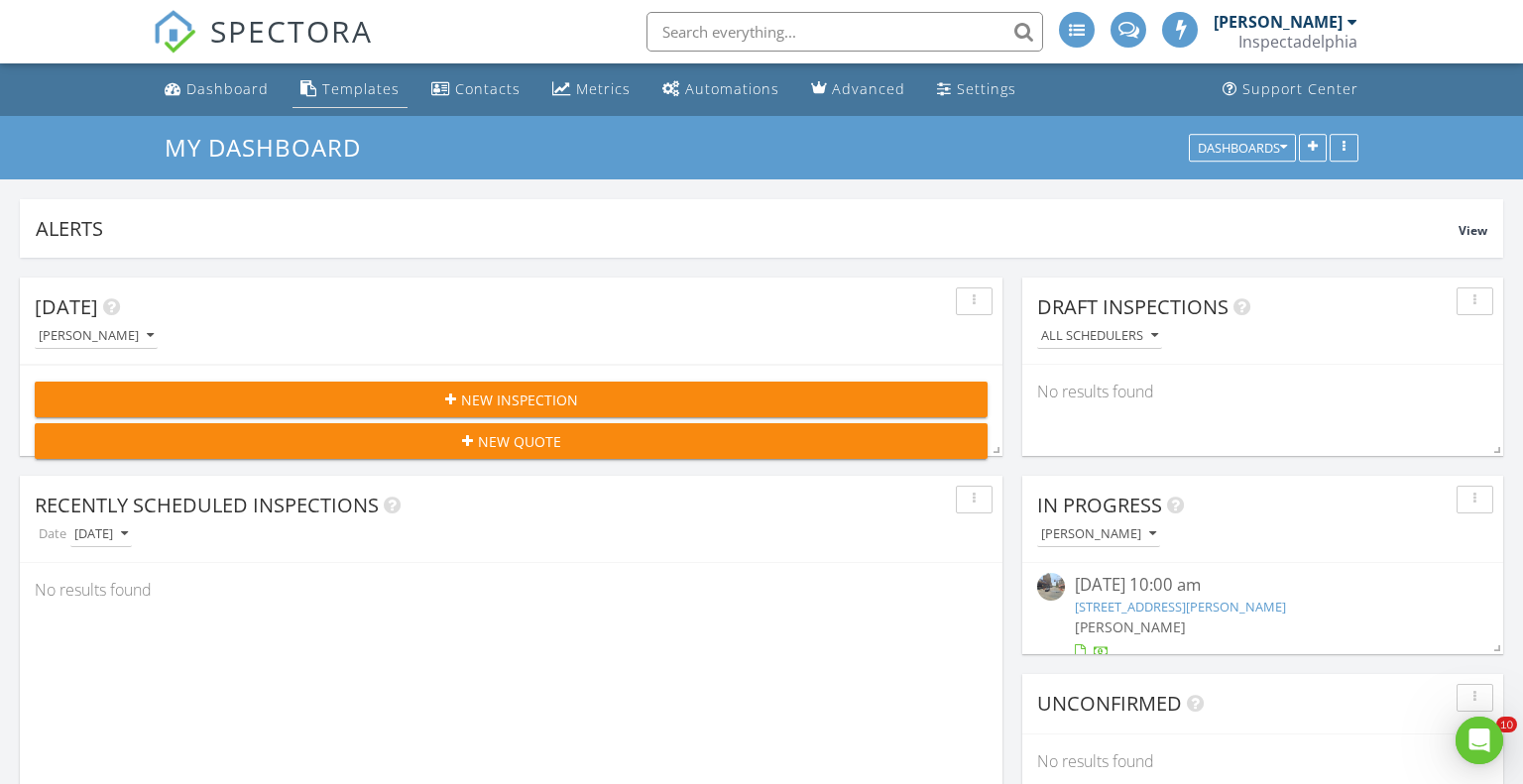 scroll, scrollTop: 0, scrollLeft: 0, axis: both 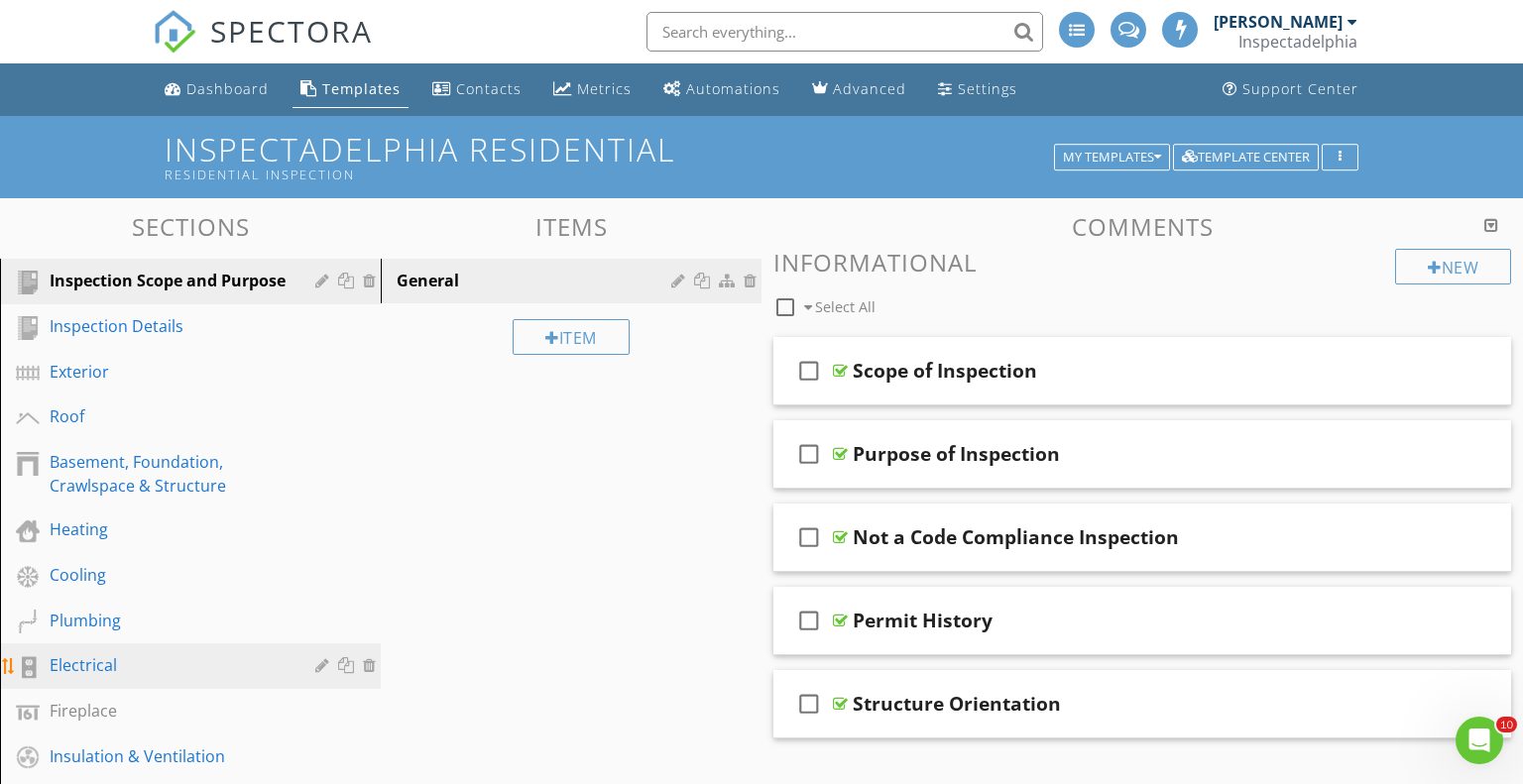 click on "Electrical" at bounding box center [168, 665] 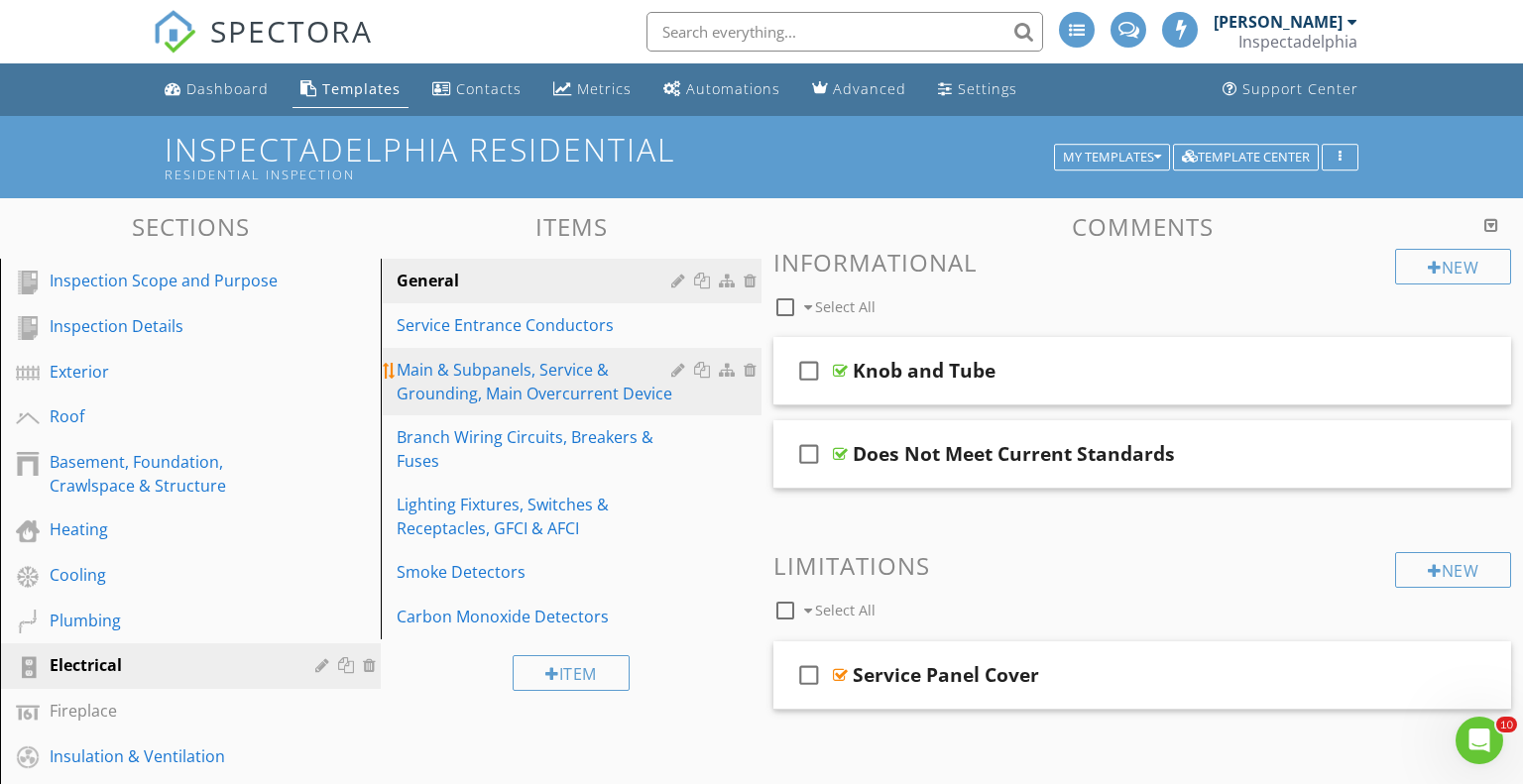 click on "Main & Subpanels, Service & Grounding, Main Overcurrent Device" at bounding box center (536, 382) 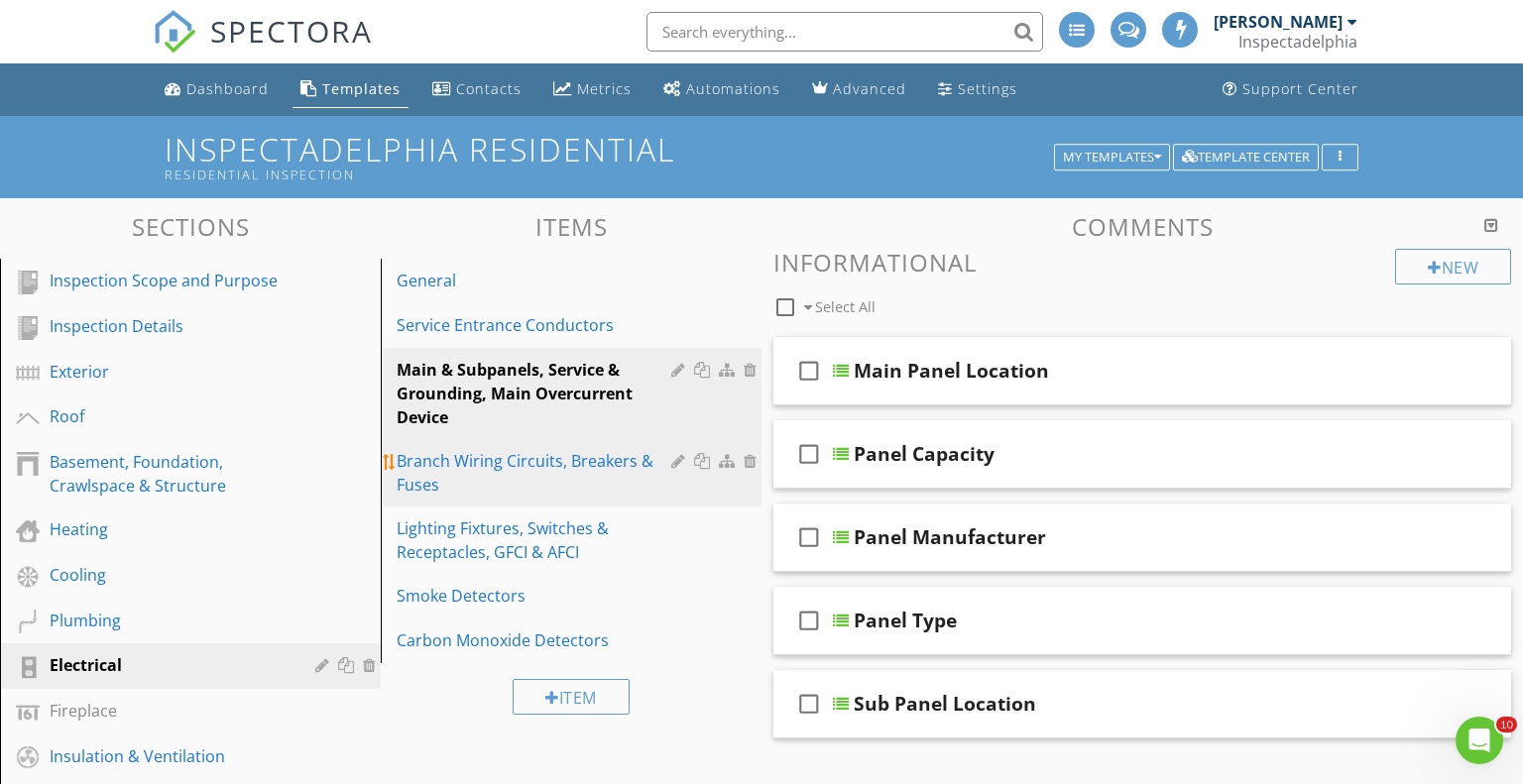 click on "Branch Wiring Circuits, Breakers & Fuses" at bounding box center (536, 473) 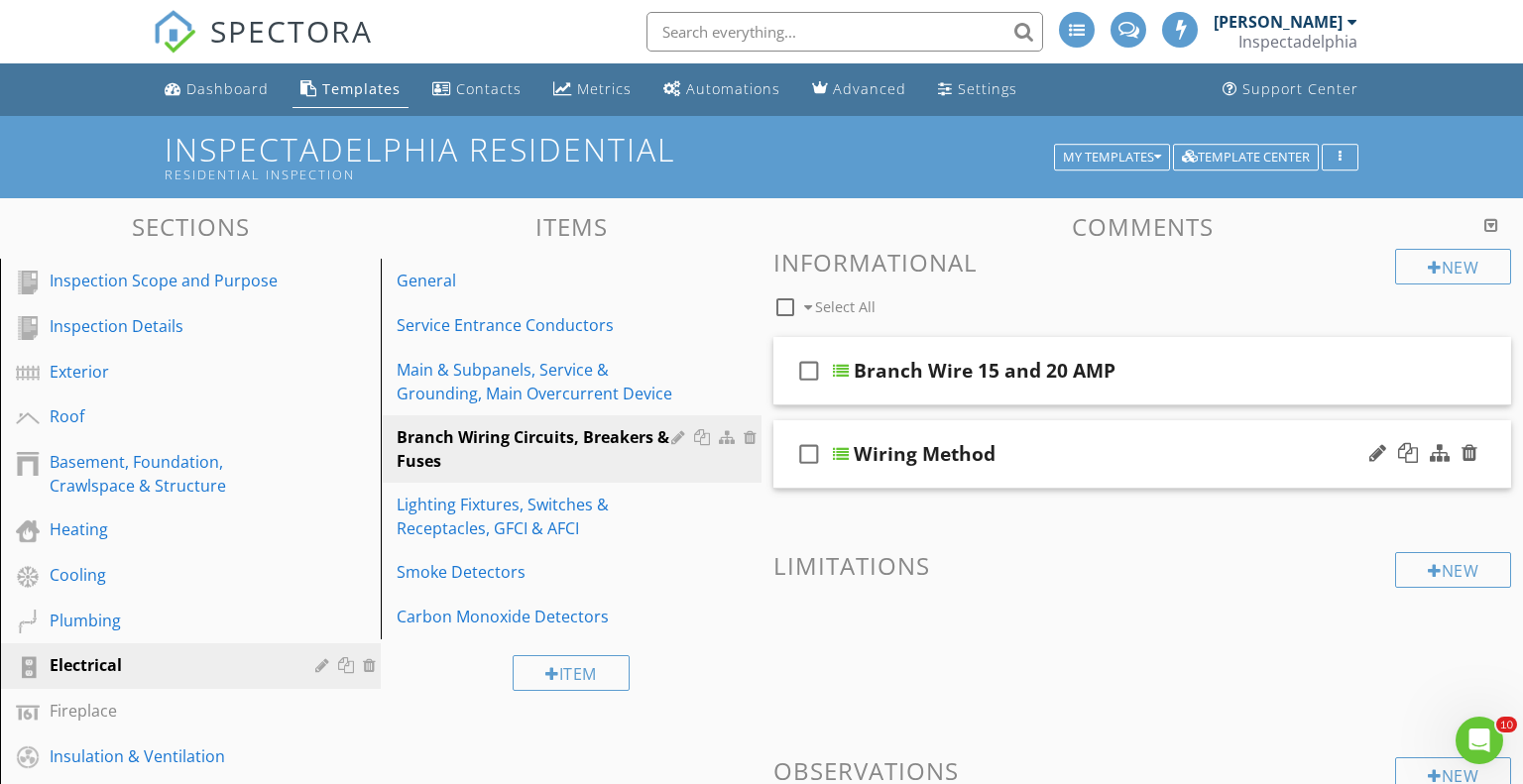 click on "check_box_outline_blank
Wiring Method" at bounding box center (1142, 454) 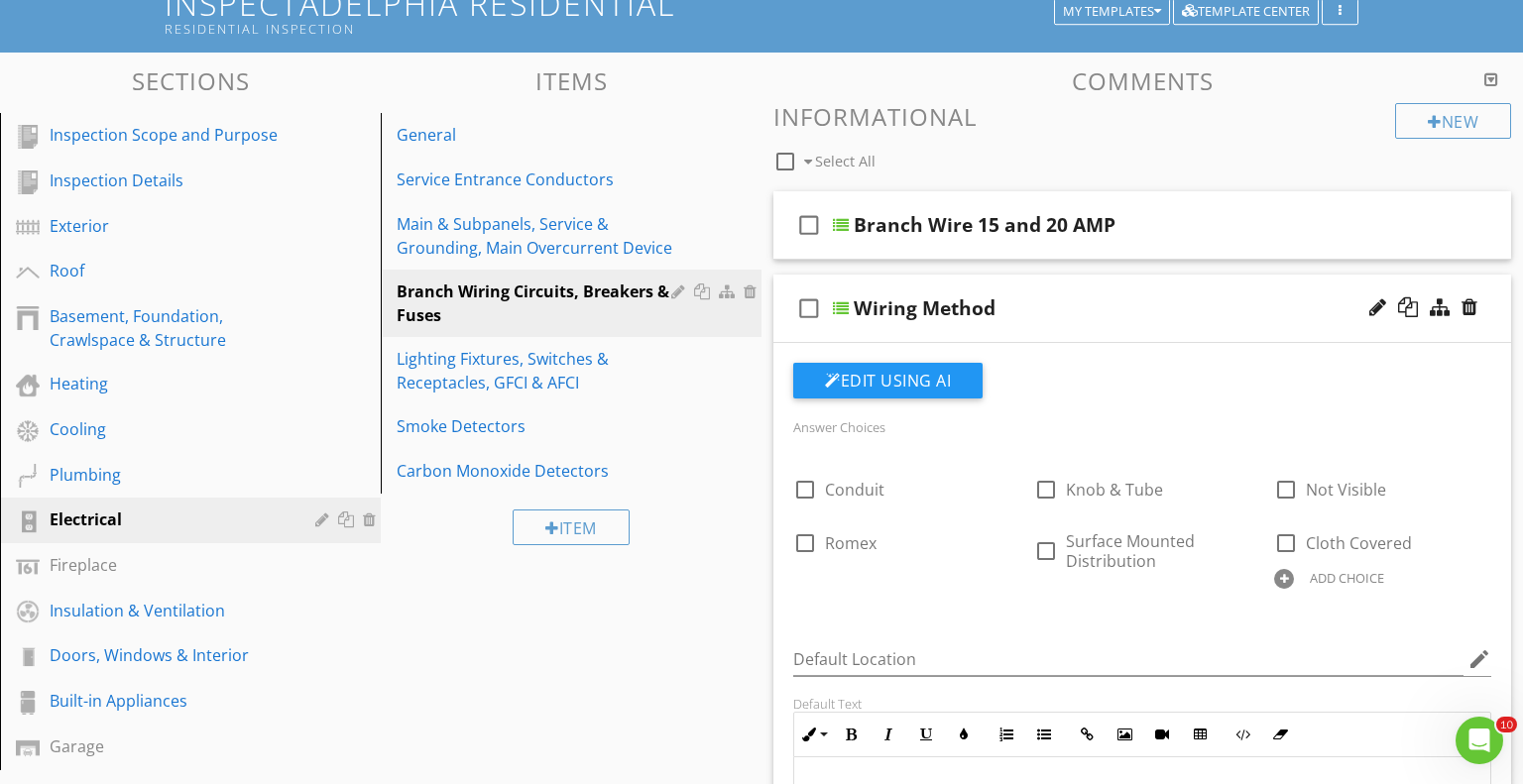 scroll, scrollTop: 150, scrollLeft: 0, axis: vertical 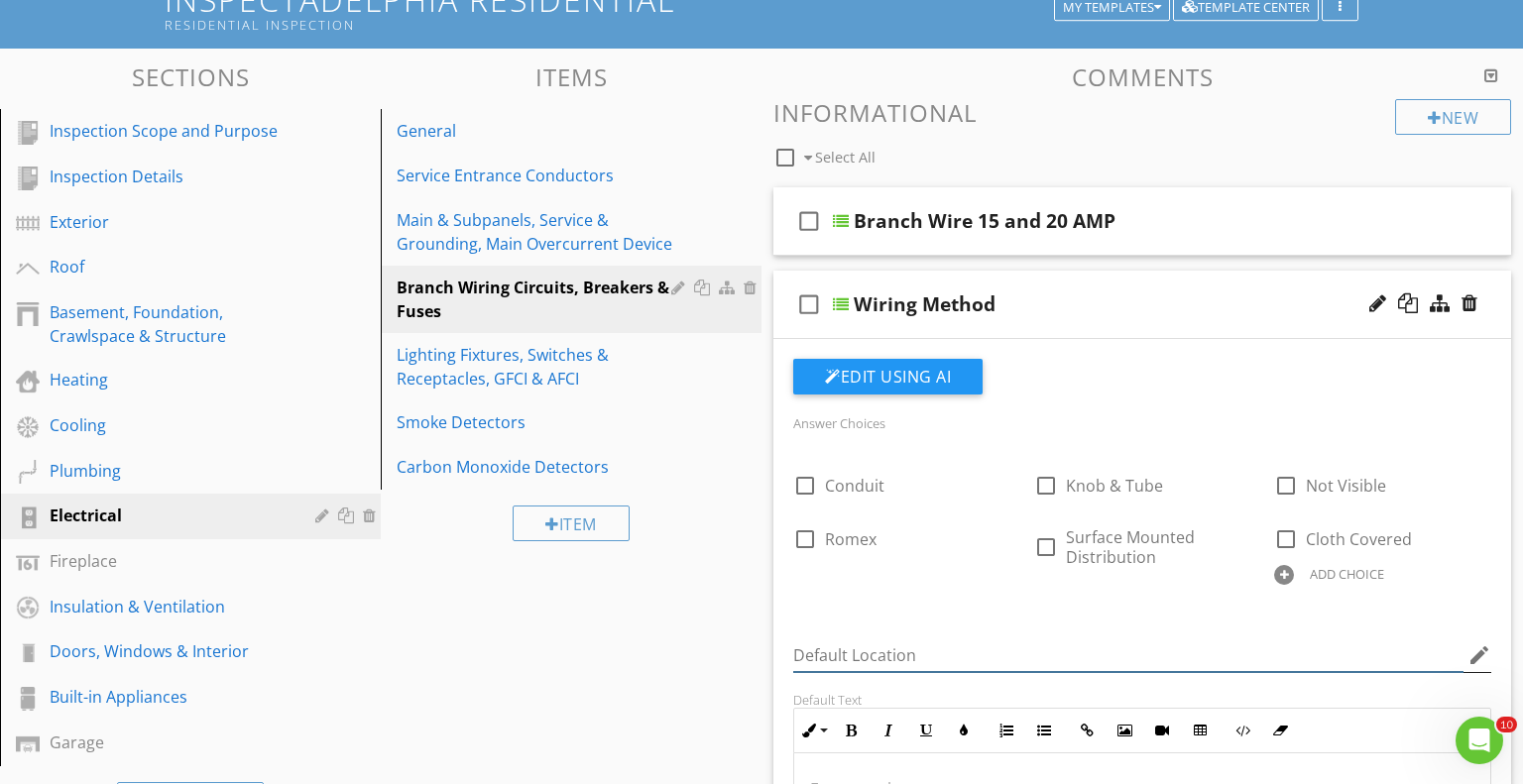 click at bounding box center [1128, 655] 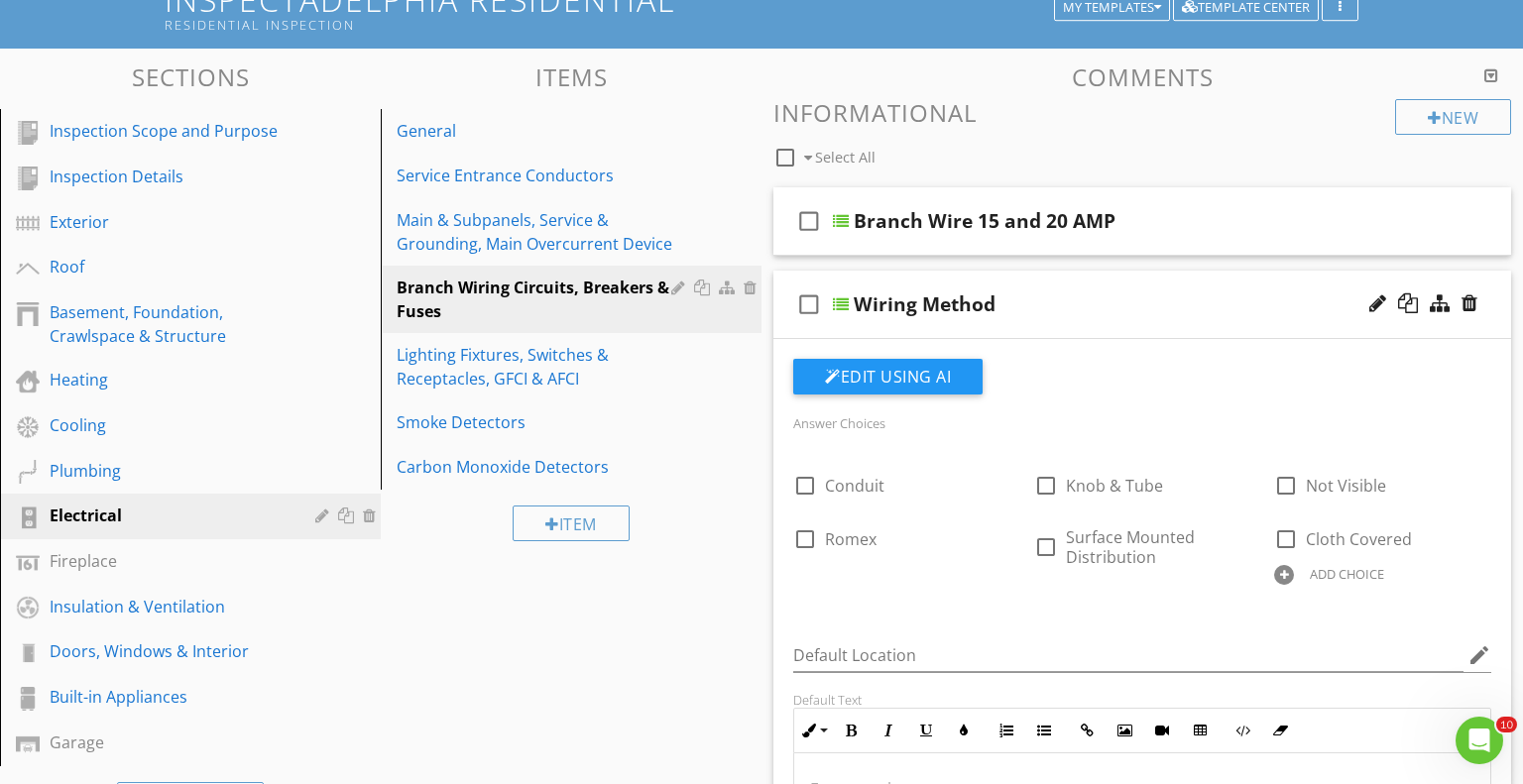 click on "ADD CHOICE" at bounding box center (1347, 574) 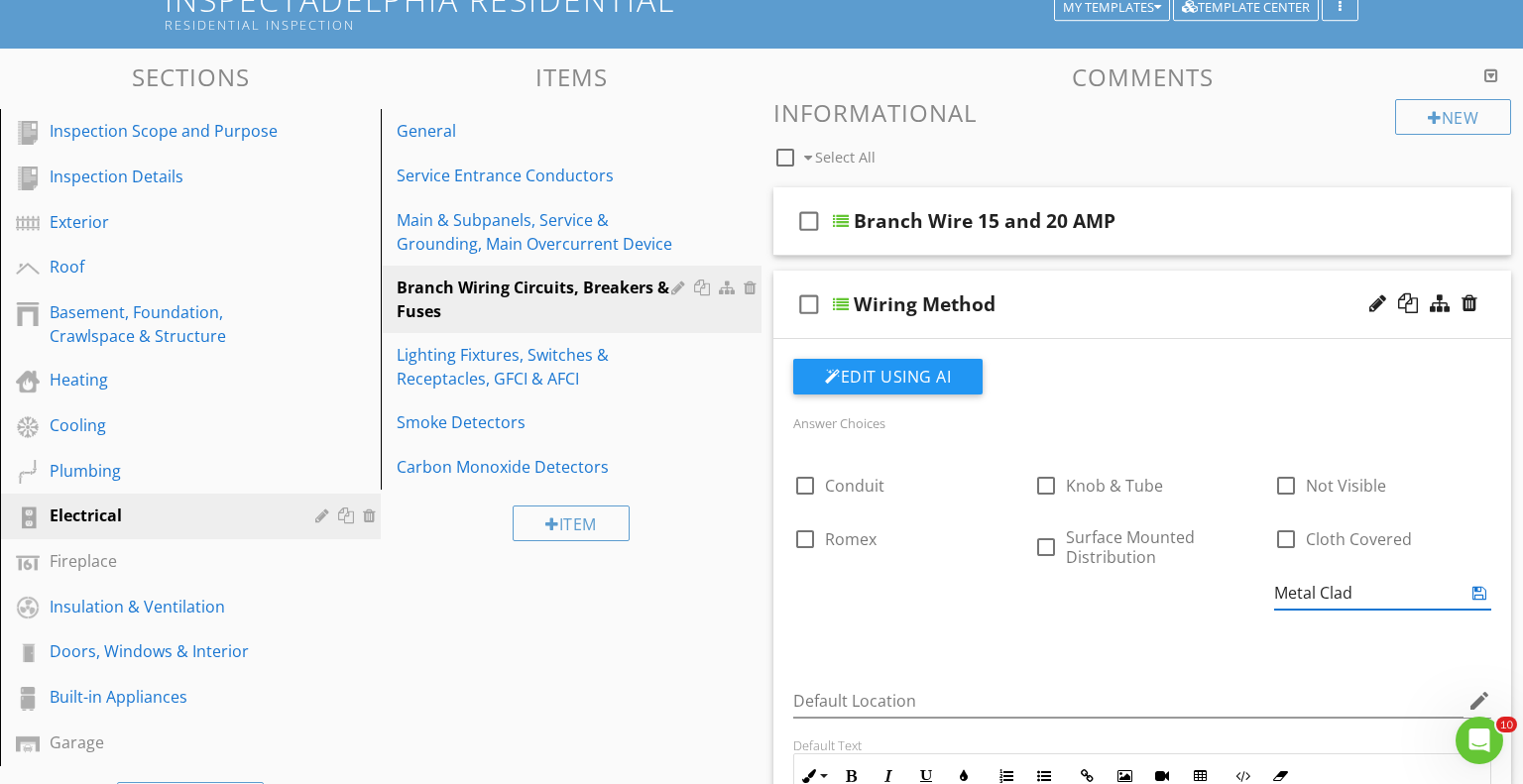 type on "Metal Clad" 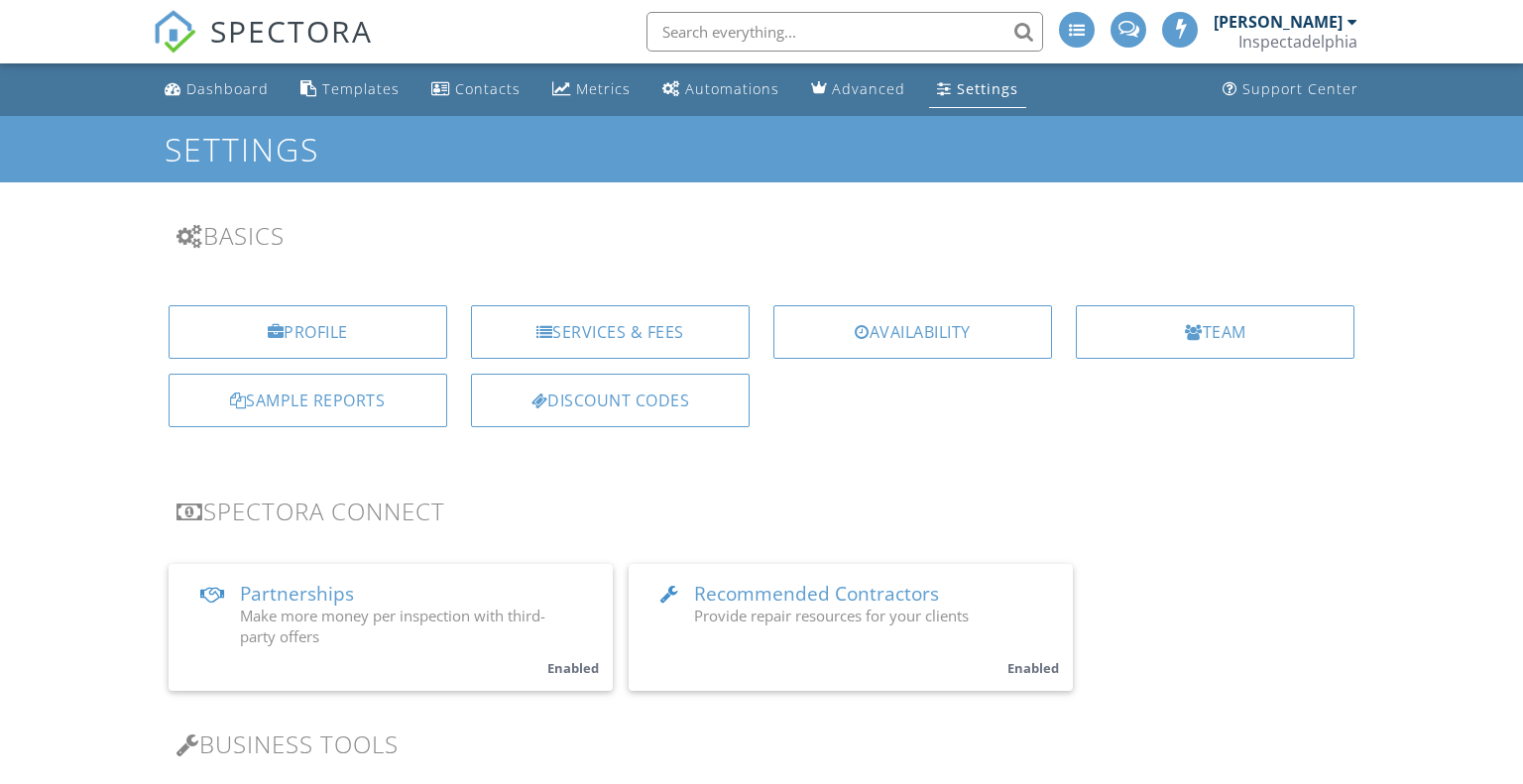 scroll, scrollTop: 0, scrollLeft: 0, axis: both 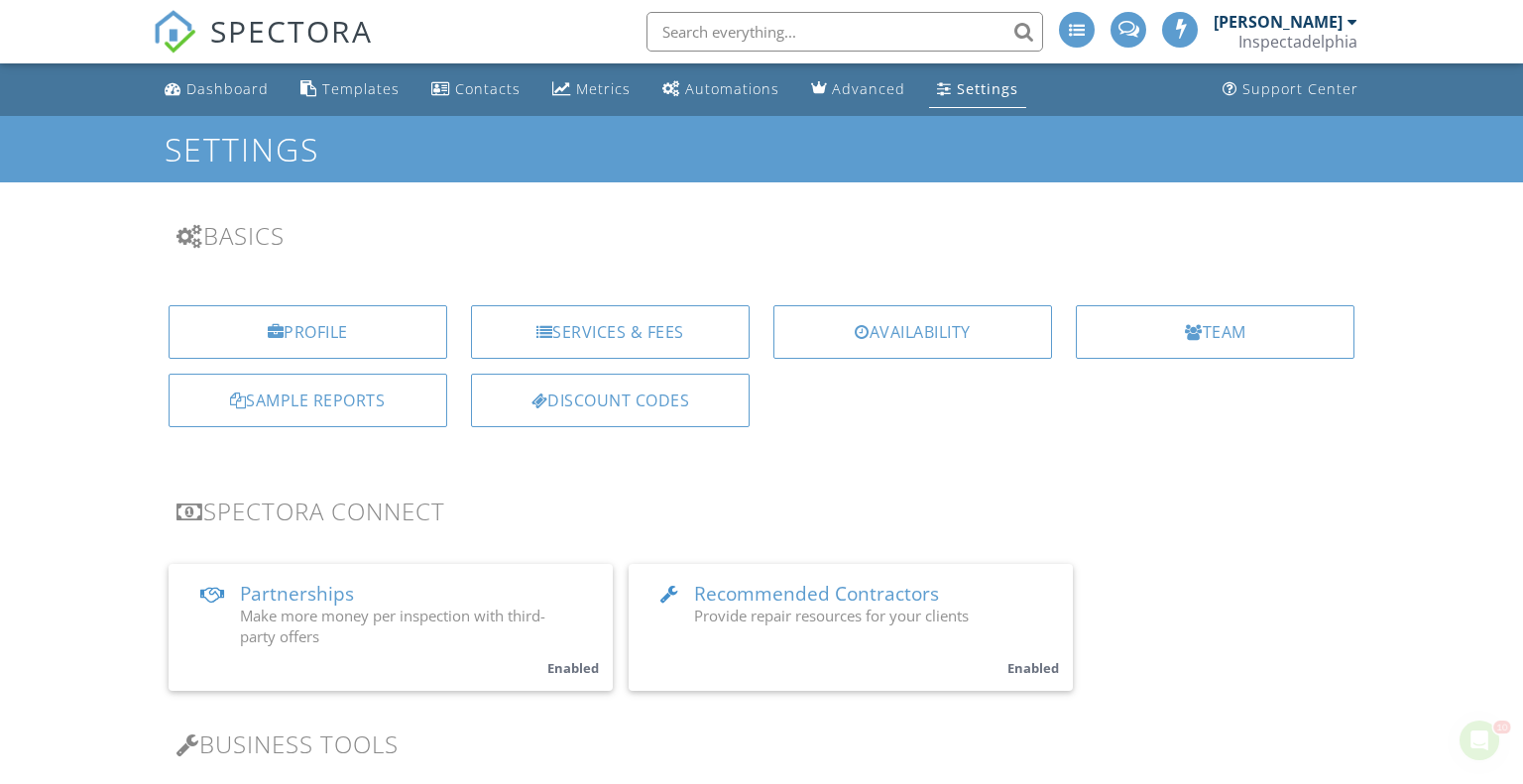 click on "Recommended Contractors" at bounding box center [816, 594] 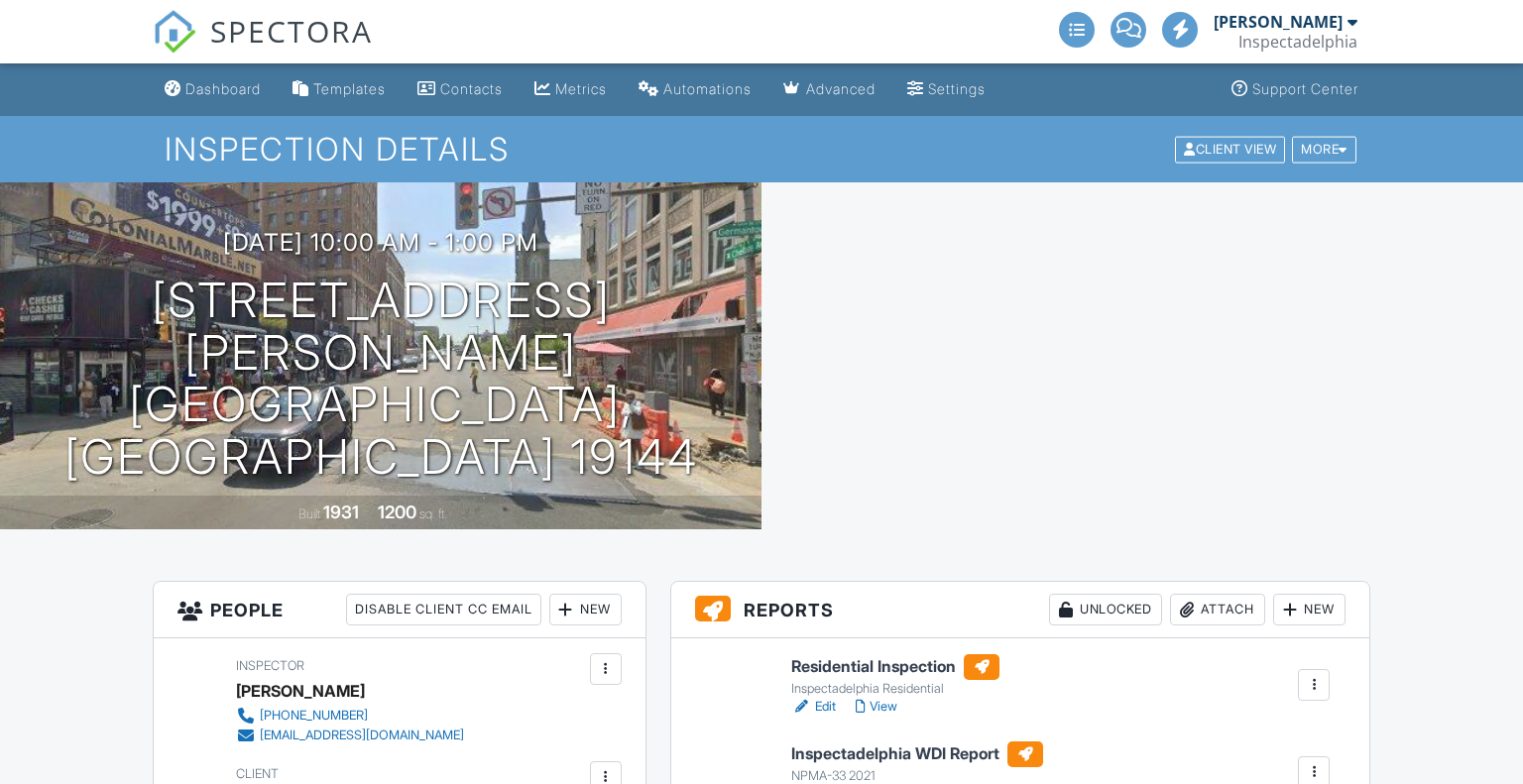 scroll, scrollTop: 275, scrollLeft: 0, axis: vertical 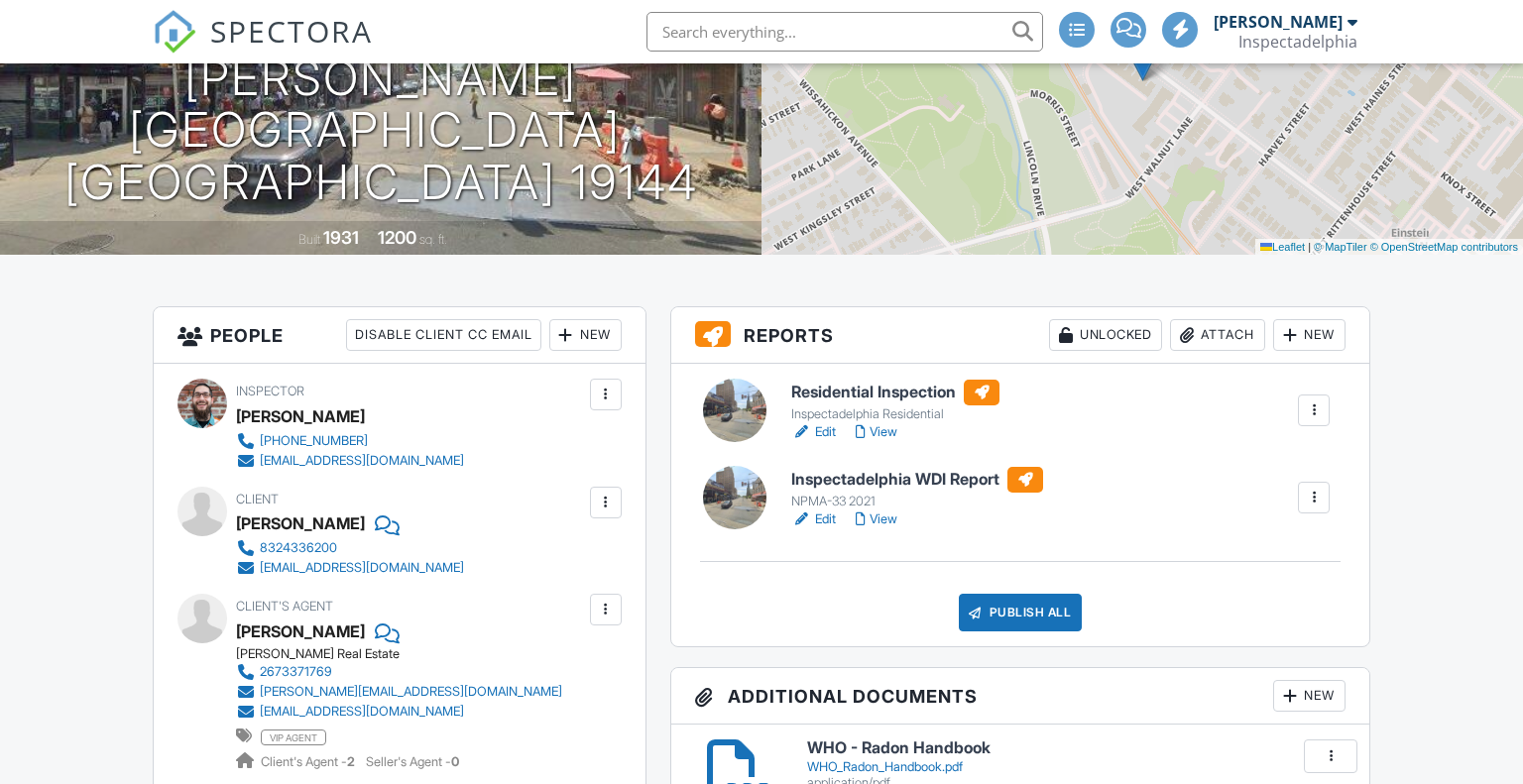 click on "Edit" at bounding box center [813, 519] 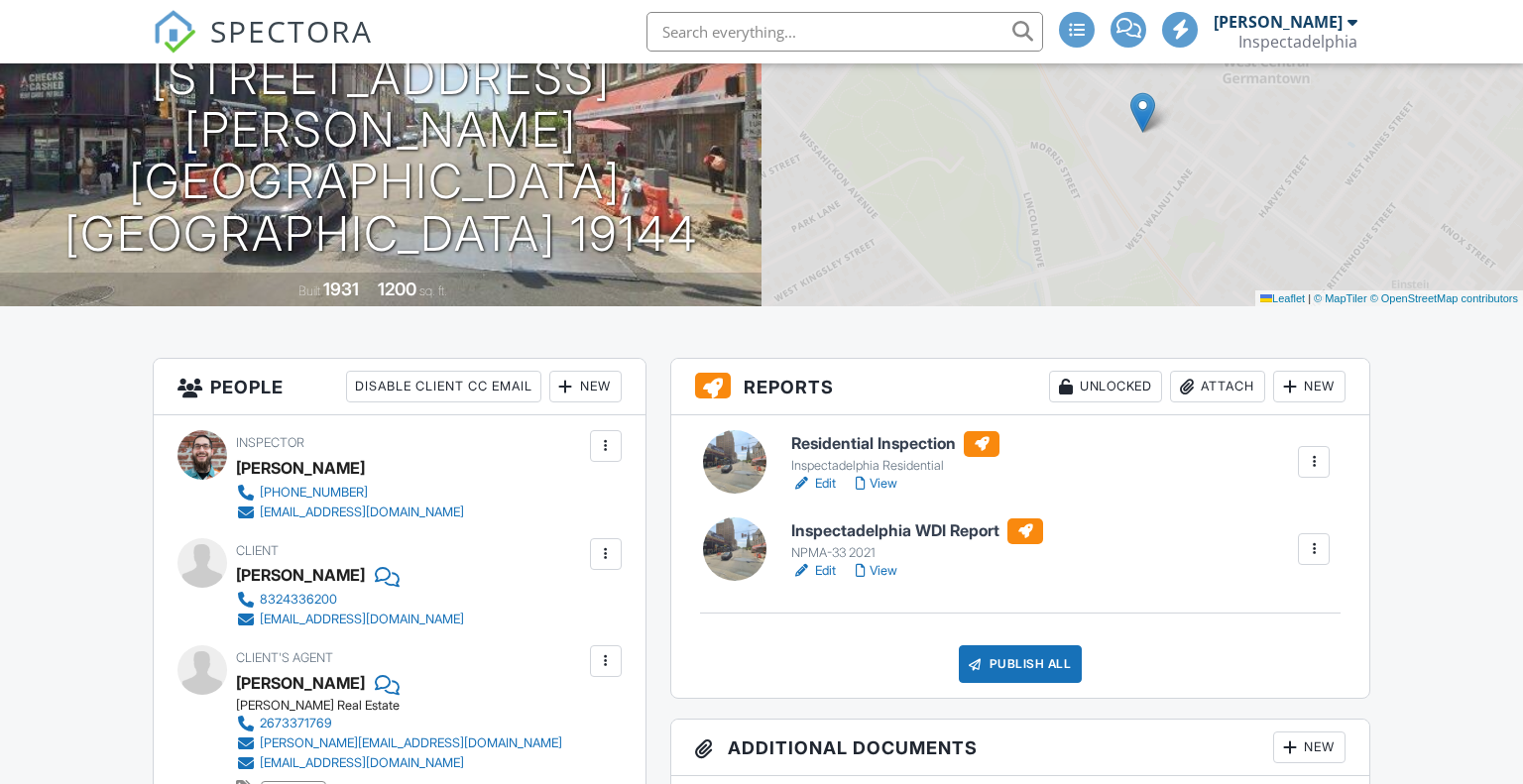 scroll, scrollTop: 223, scrollLeft: 0, axis: vertical 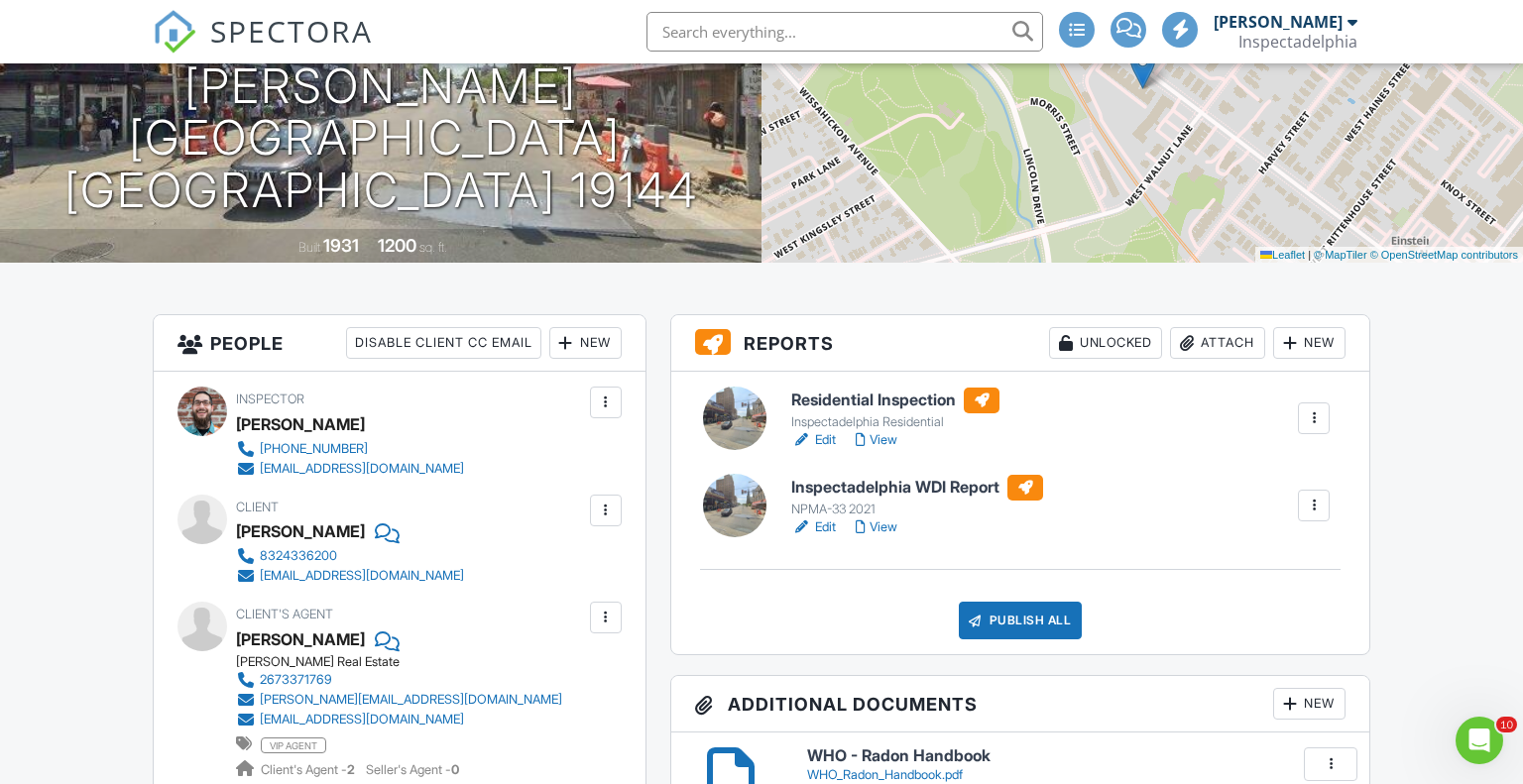 click on "Residential Inspection" at bounding box center (895, 400) 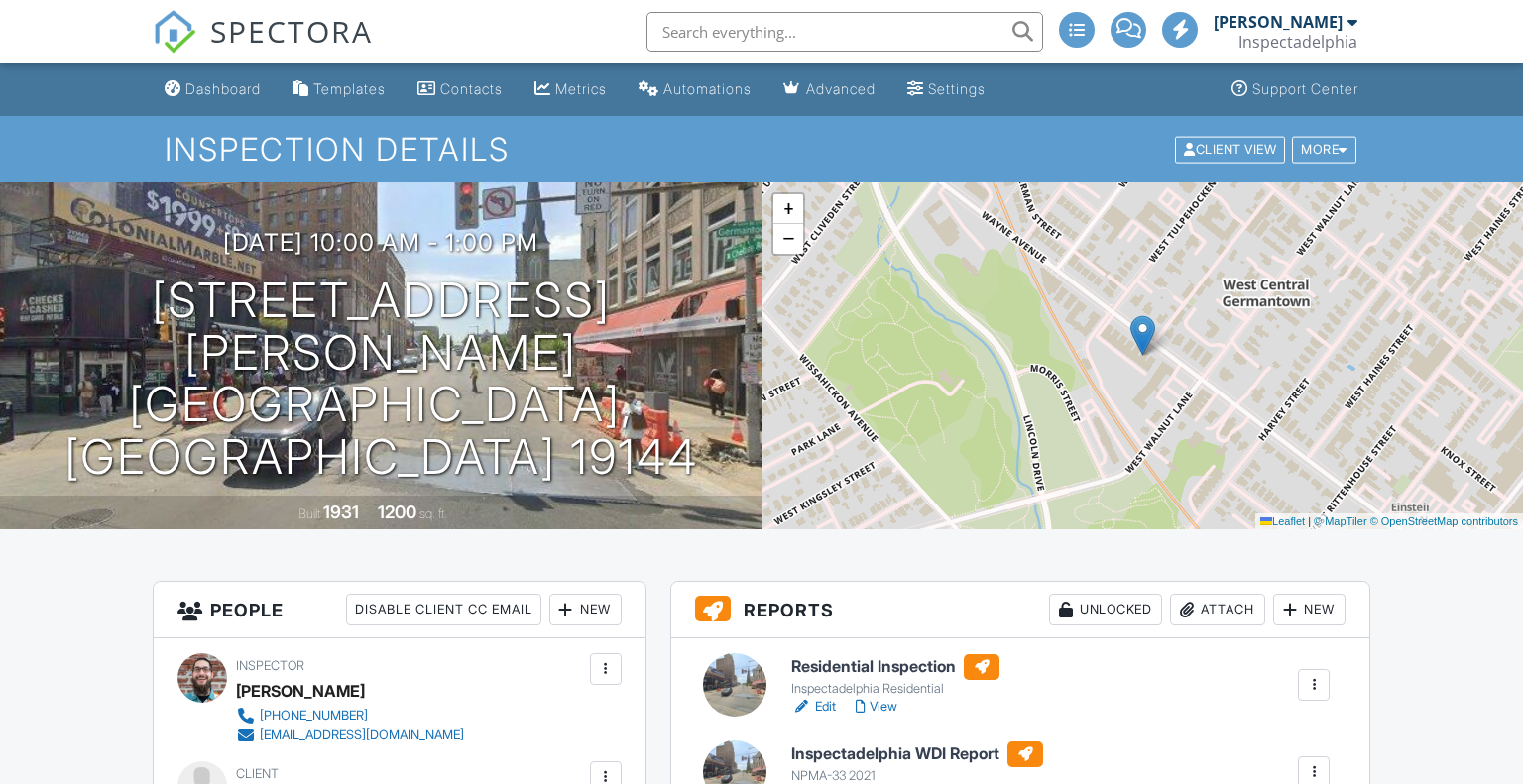 scroll, scrollTop: 91, scrollLeft: 0, axis: vertical 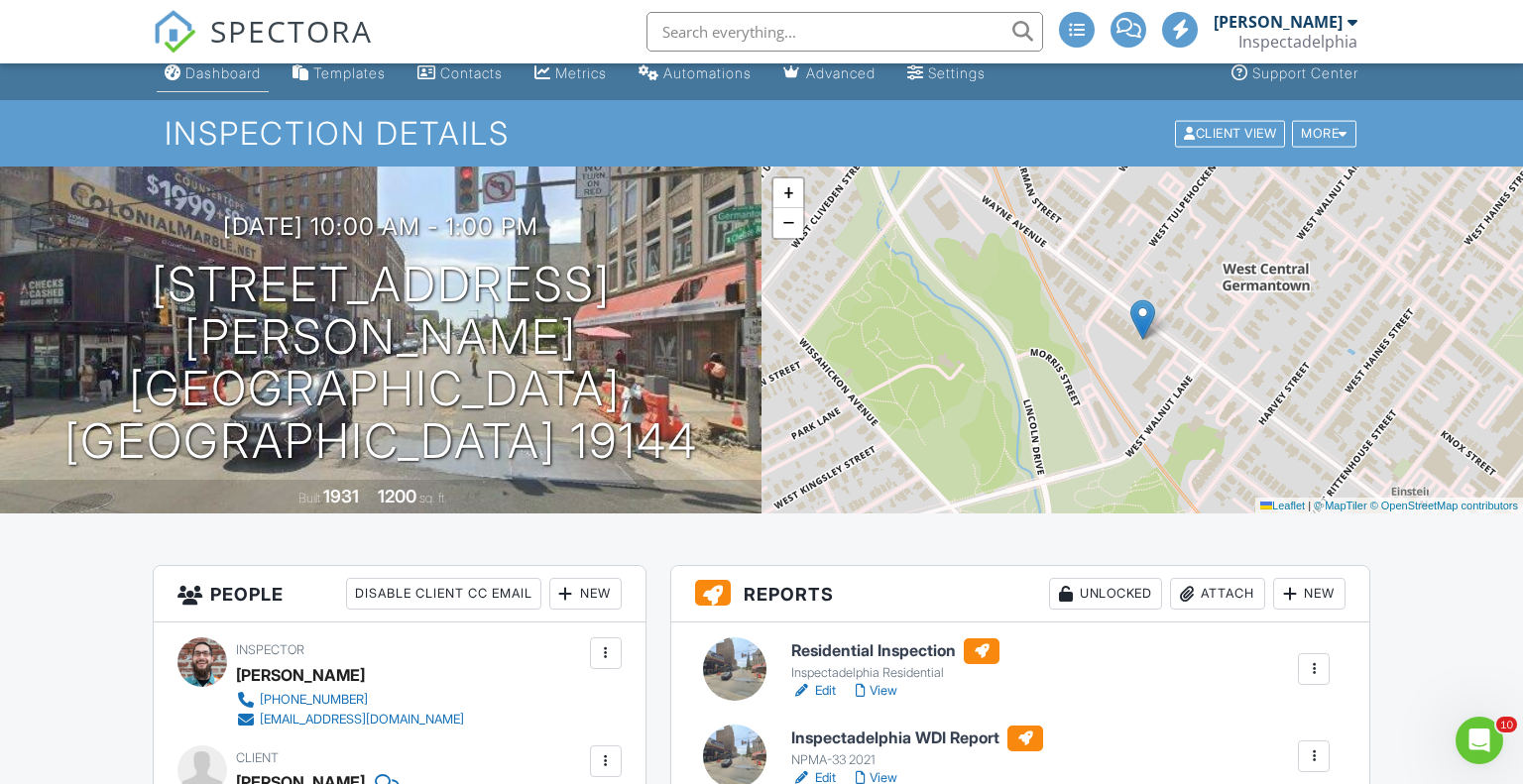 click on "Dashboard" at bounding box center (223, 72) 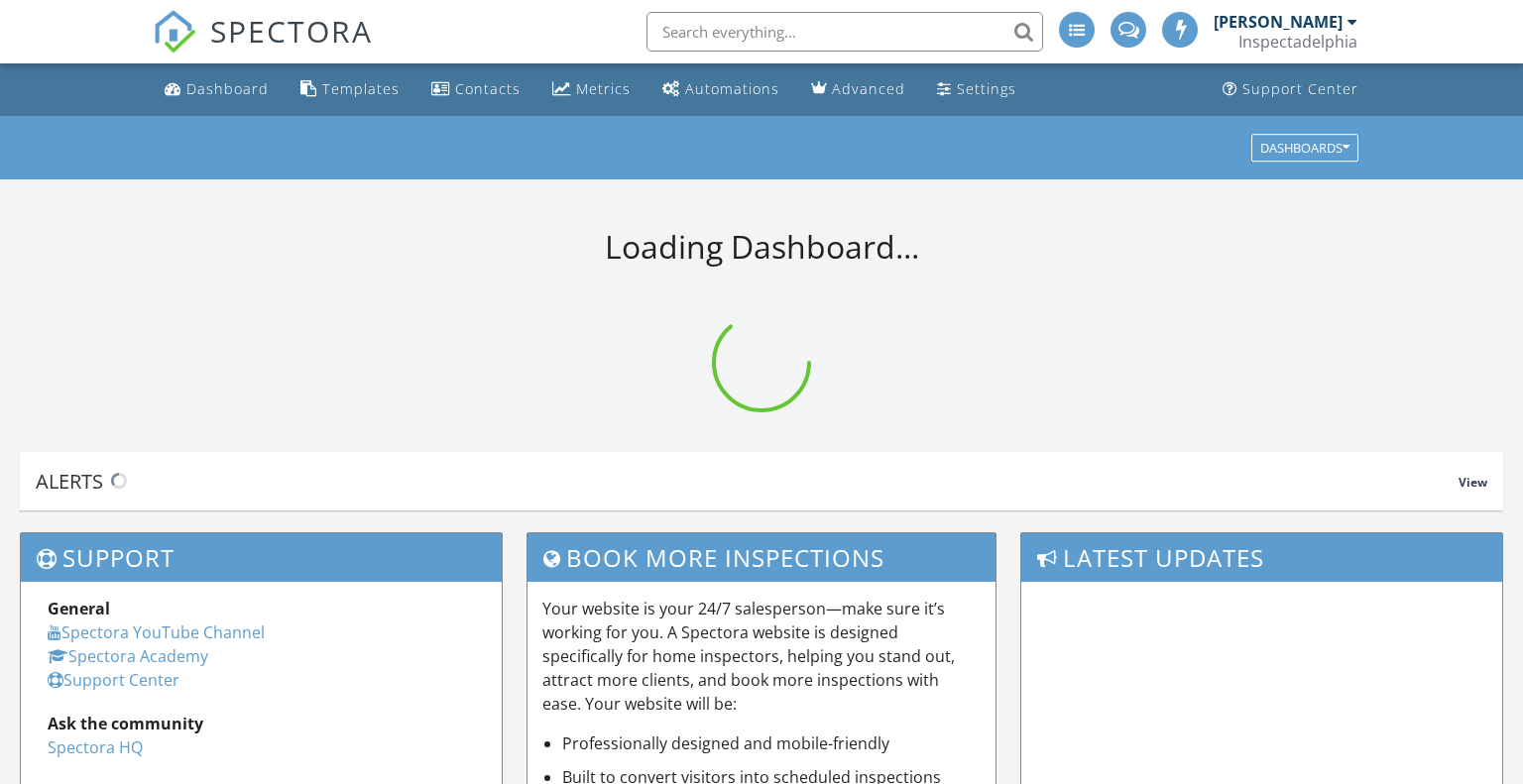 scroll, scrollTop: 0, scrollLeft: 0, axis: both 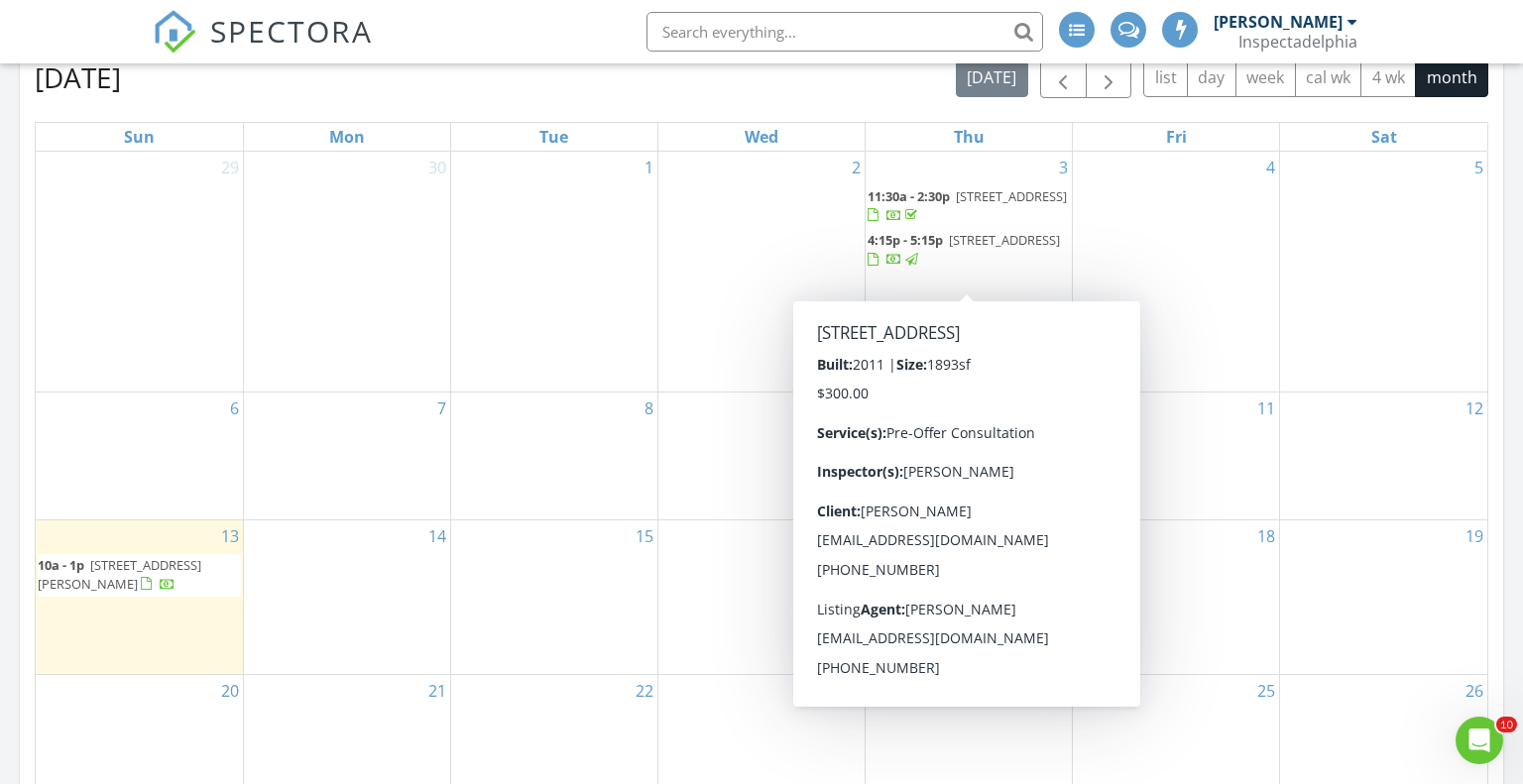 click on "[STREET_ADDRESS]" at bounding box center (1004, 240) 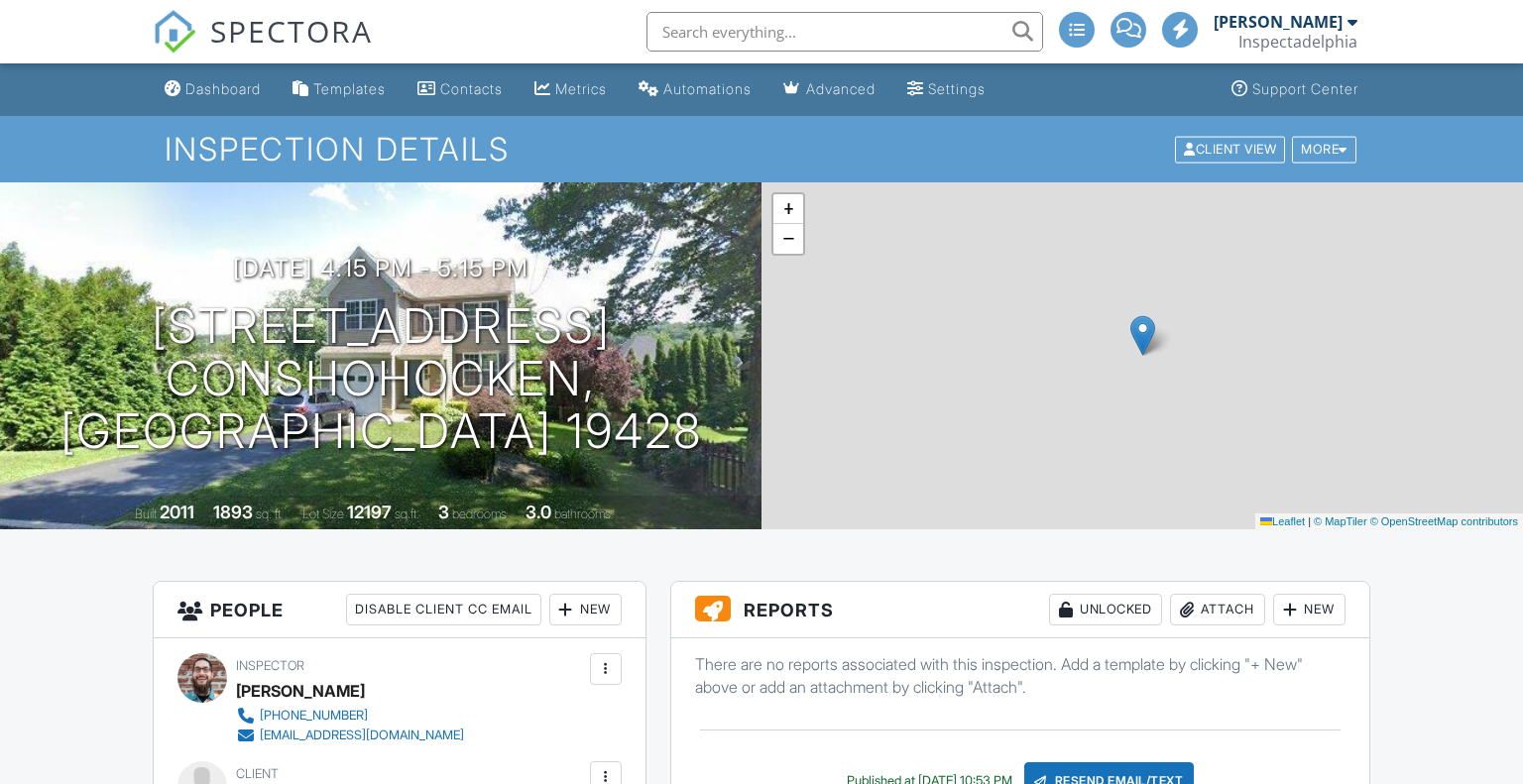 scroll, scrollTop: 586, scrollLeft: 0, axis: vertical 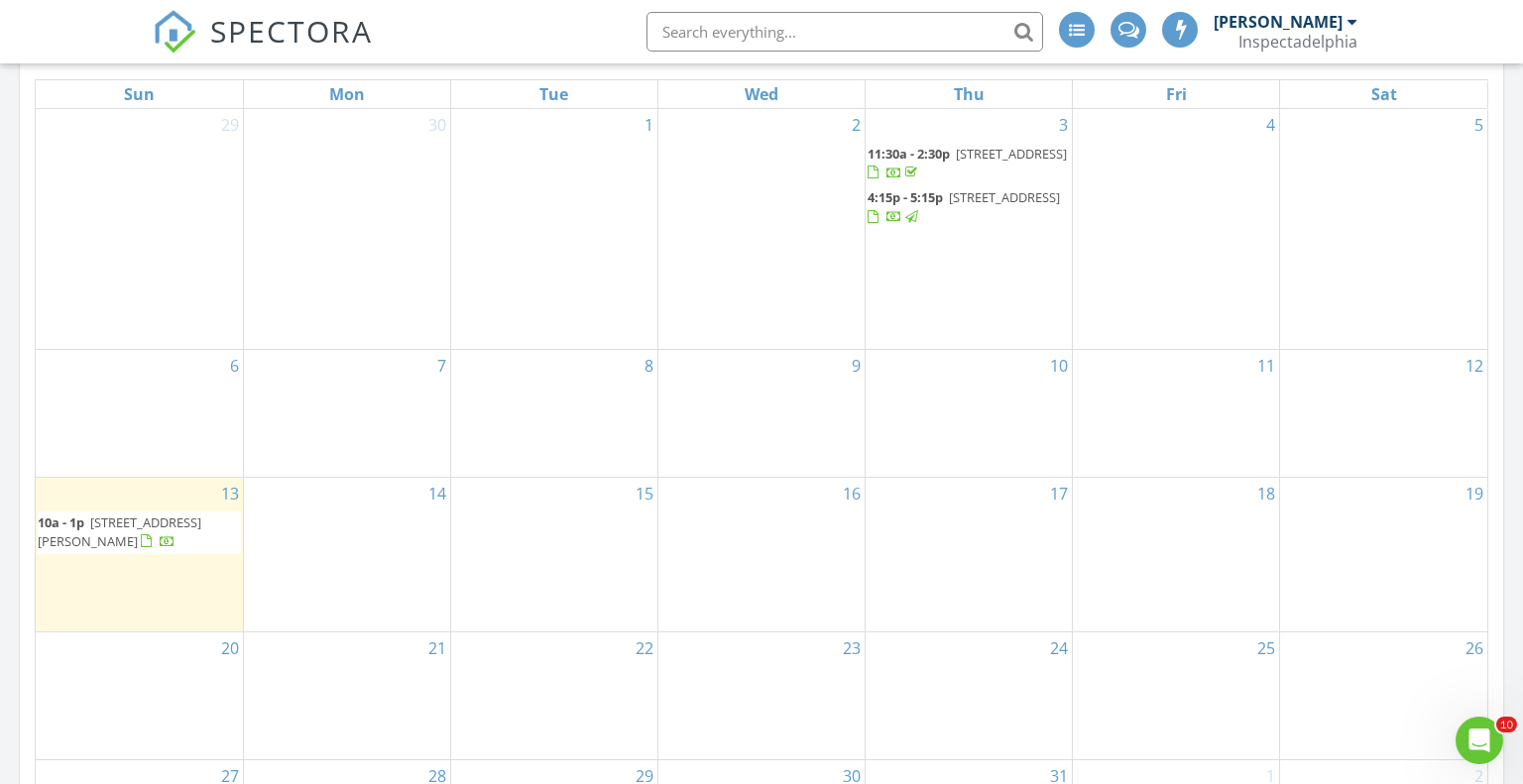 click on "6136 Wayne Avenue #3, Philadelphia 19144" at bounding box center [119, 531] 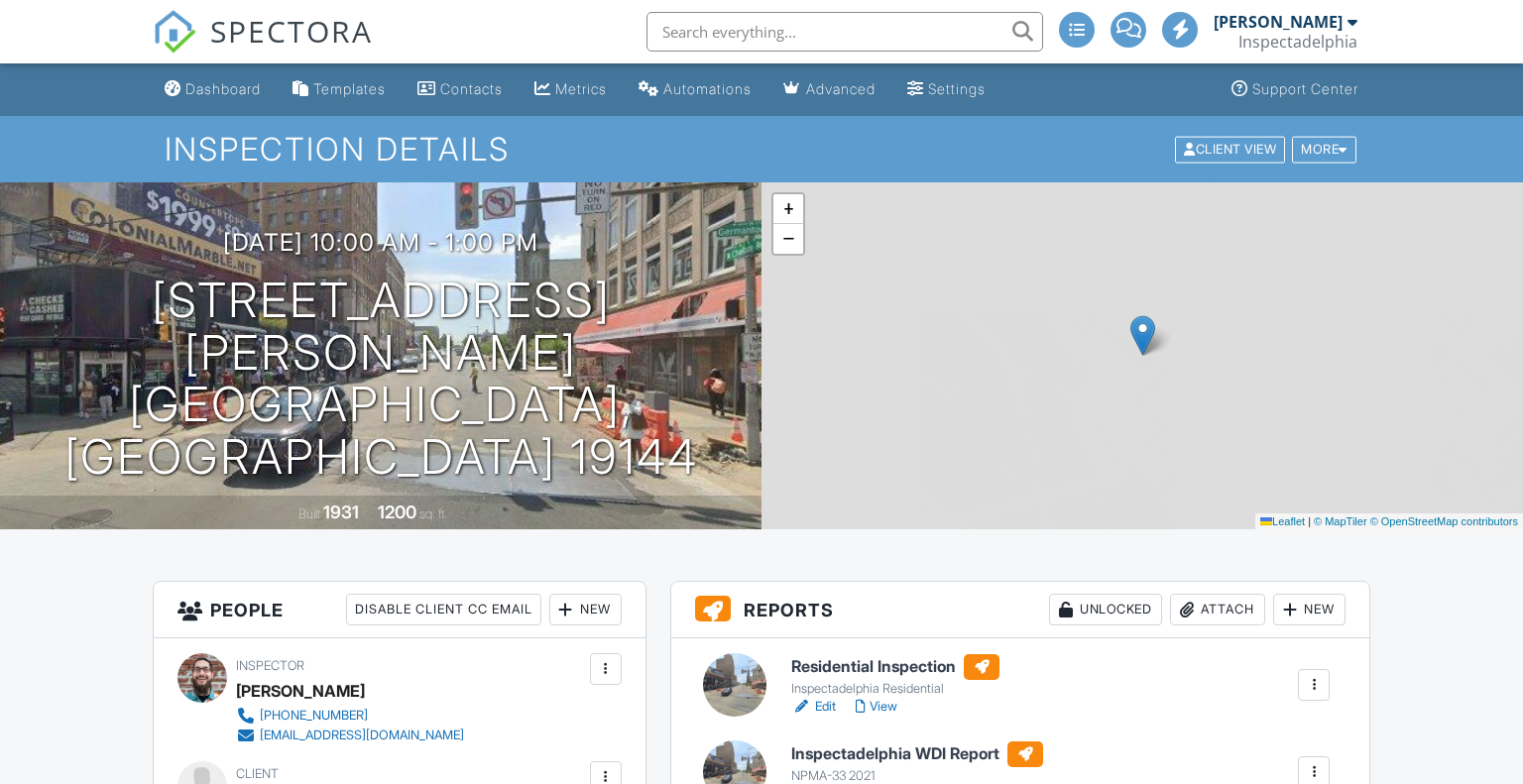 scroll, scrollTop: 0, scrollLeft: 0, axis: both 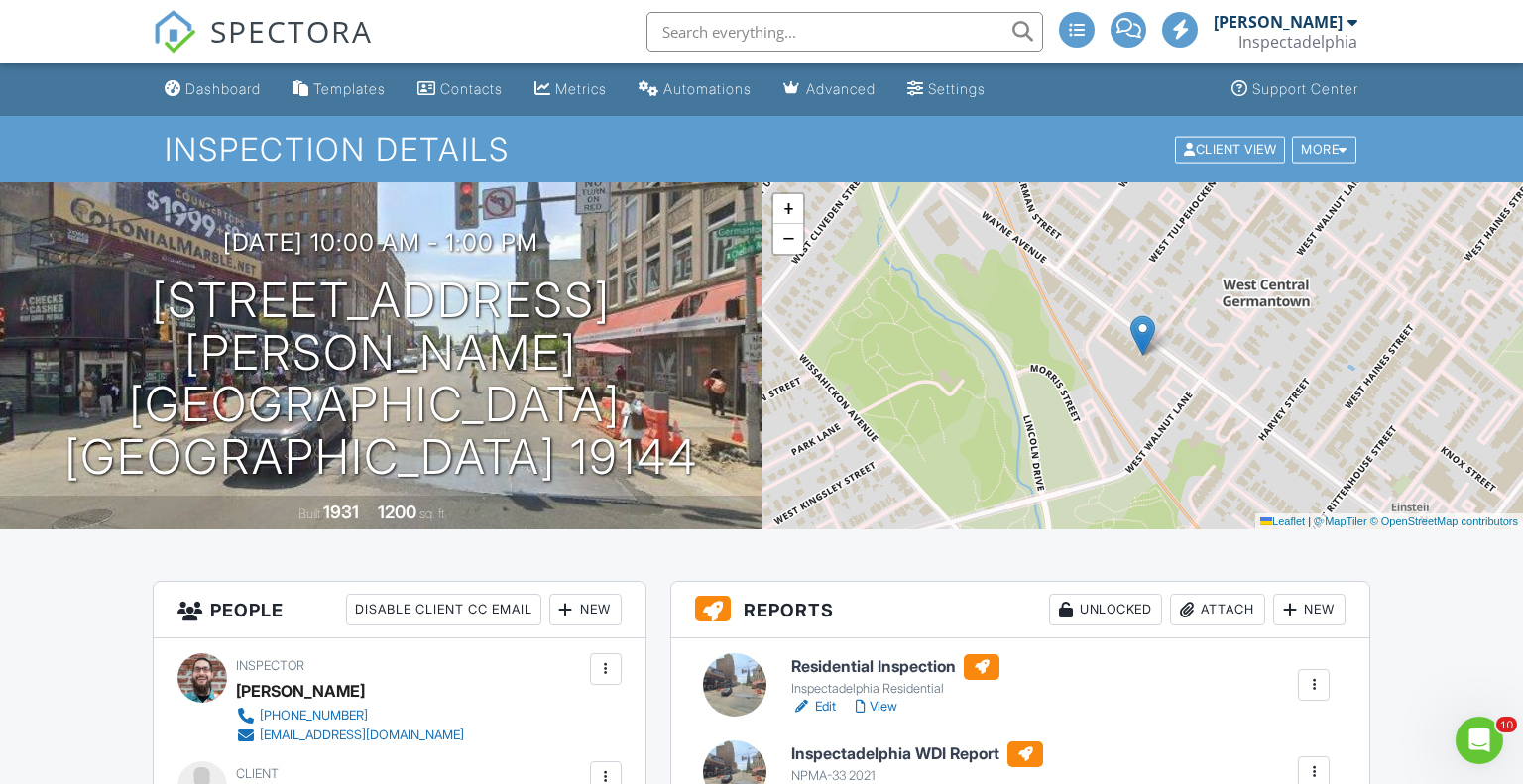 click on "Dashboard
Templates
Contacts
Metrics
Automations
Advanced
Settings
Support Center
Inspection Details
Client View
More
Property Details
Reschedule
Reorder / Copy
Share
Cancel
[GEOGRAPHIC_DATA]
Print Order
Convert to V9
View Change Log
[DATE] 10:00 am
- 1:00 pm
[STREET_ADDRESS][PERSON_NAME]
[GEOGRAPHIC_DATA], [GEOGRAPHIC_DATA] 19144
Built
1931
1200
sq. ft.
+ −  Leaflet   |   © MapTiler   © OpenStreetMap contributors
All emails and texts are disabled for this inspection!
All emails and texts have been disabled for this inspection. This may have happened due to someone manually disabling them or this inspection being unconfirmed when it was scheduled. To re-enable emails and texts for this inspection, click the button below." at bounding box center [762, 2152] 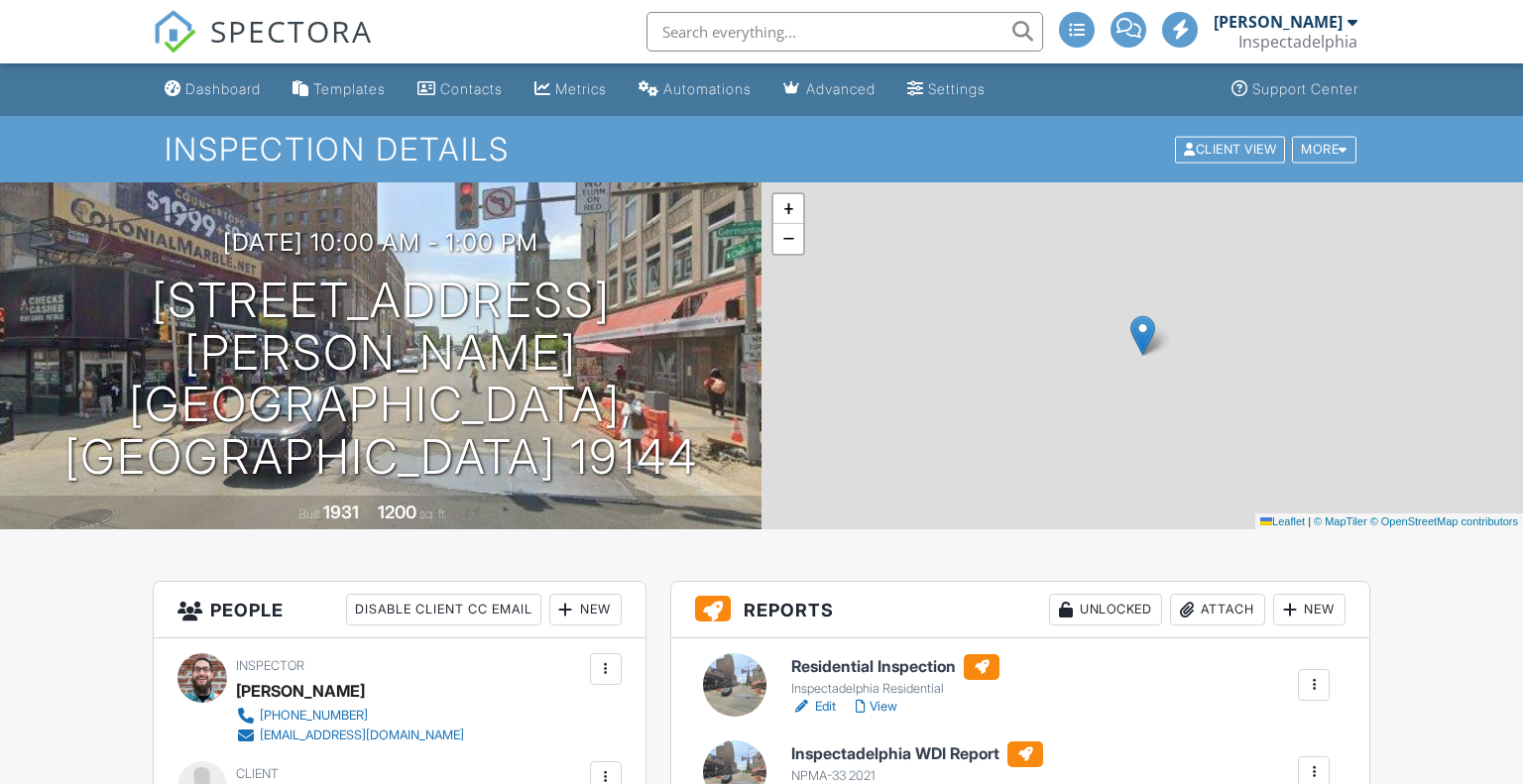 scroll, scrollTop: 0, scrollLeft: 0, axis: both 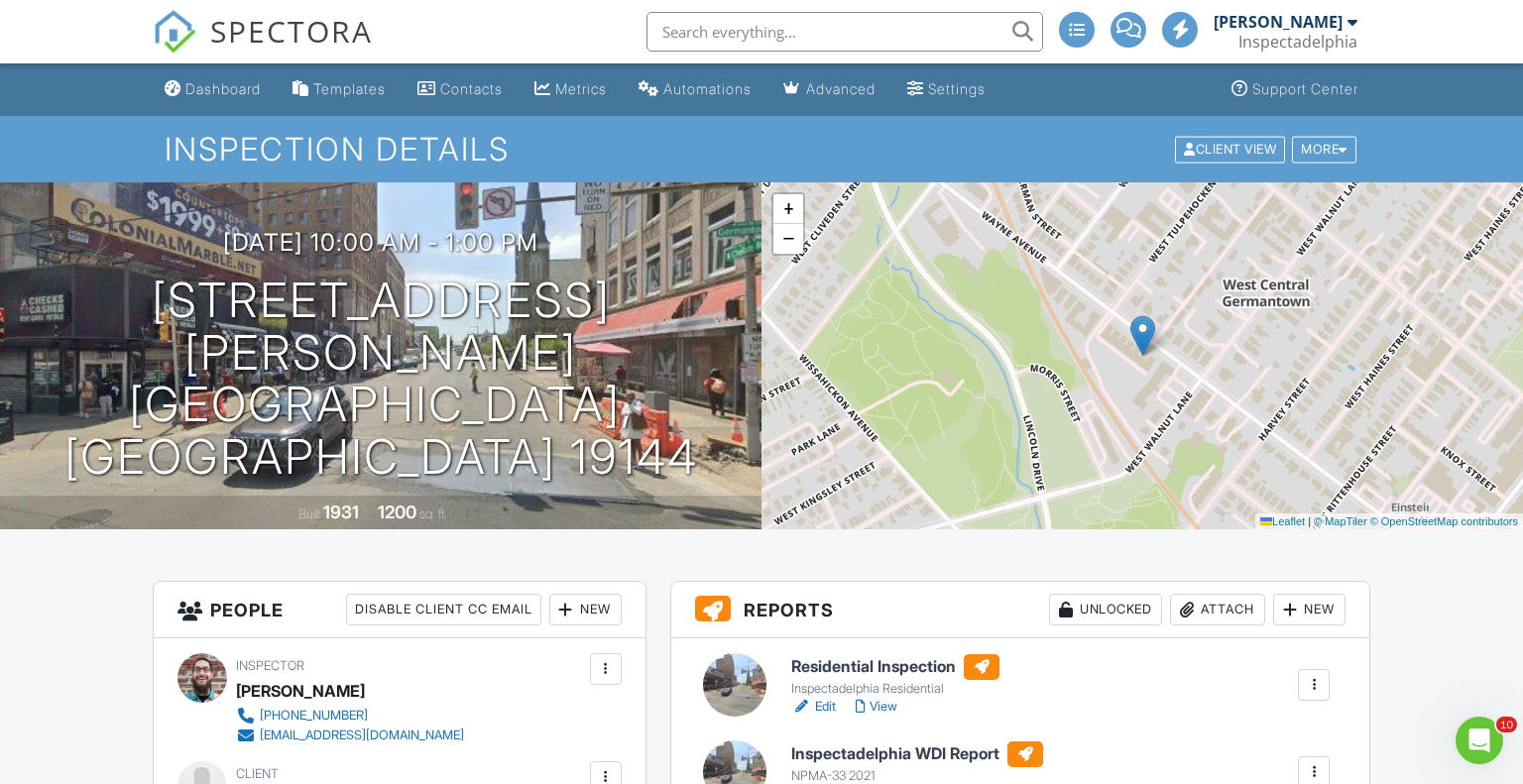 click on "All emails and texts are disabled for this inspection!
All emails and texts have been disabled for this inspection. This may have happened due to someone manually disabling them or this inspection being unconfirmed when it was scheduled. To re-enable emails and texts for this inspection, click the button below.
Turn on emails and texts
Reports
Unlocked
Attach
New
Residential Inspection
Inspectadelphia Residential
Edit
View
Quick Publish
Copy
Delete
Inspectadelphia WDI Report
NPMA-33 2021
Edit
View
Quick Publish
Copy
Delete
Publish All
Checking report completion
Publish report?
Before publishing from the web, click "Preview/Publish" in the Report Editor to save your changes ( don't know where that is?
Cancel
Publish" at bounding box center [762, 2395] 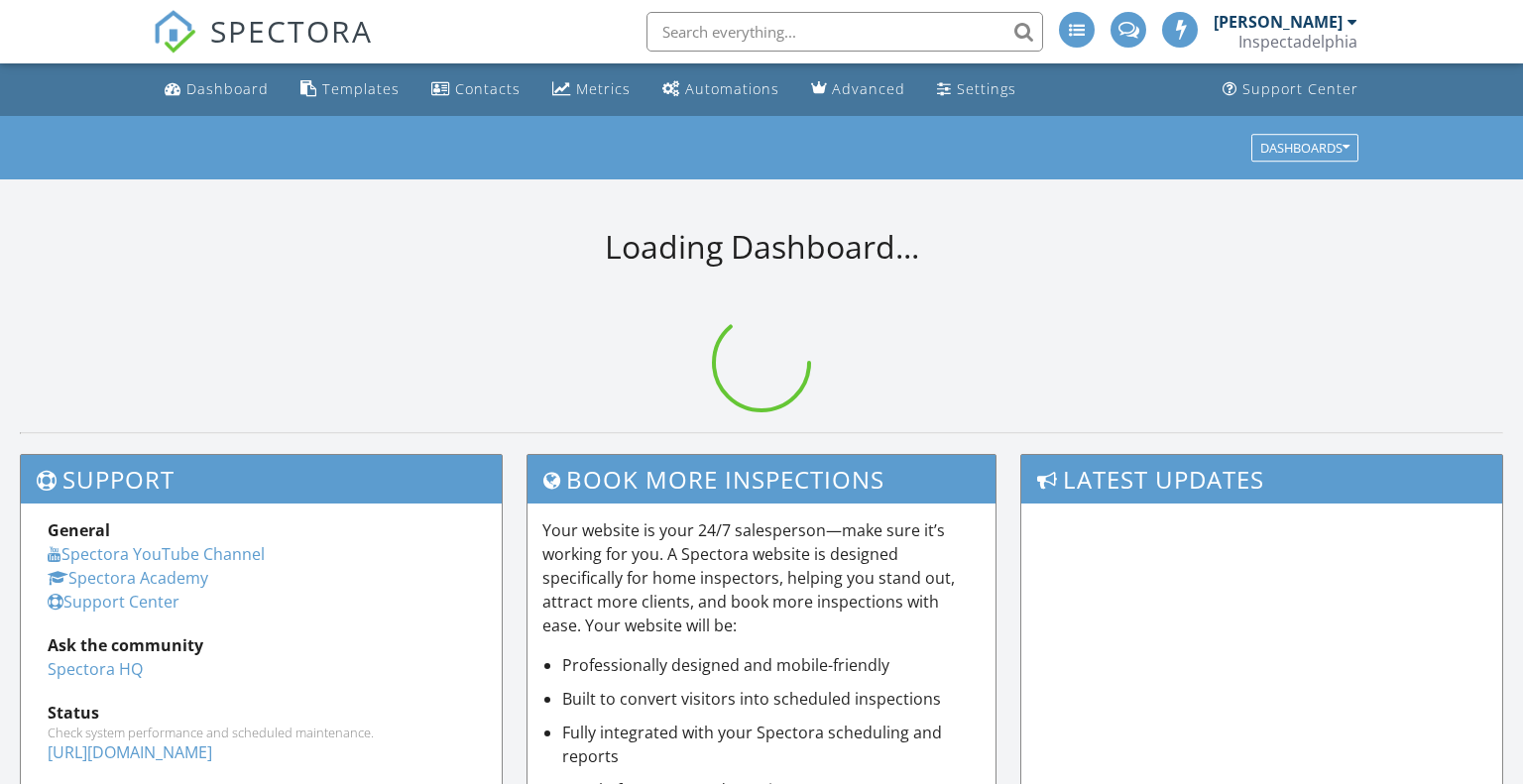 scroll, scrollTop: 0, scrollLeft: 0, axis: both 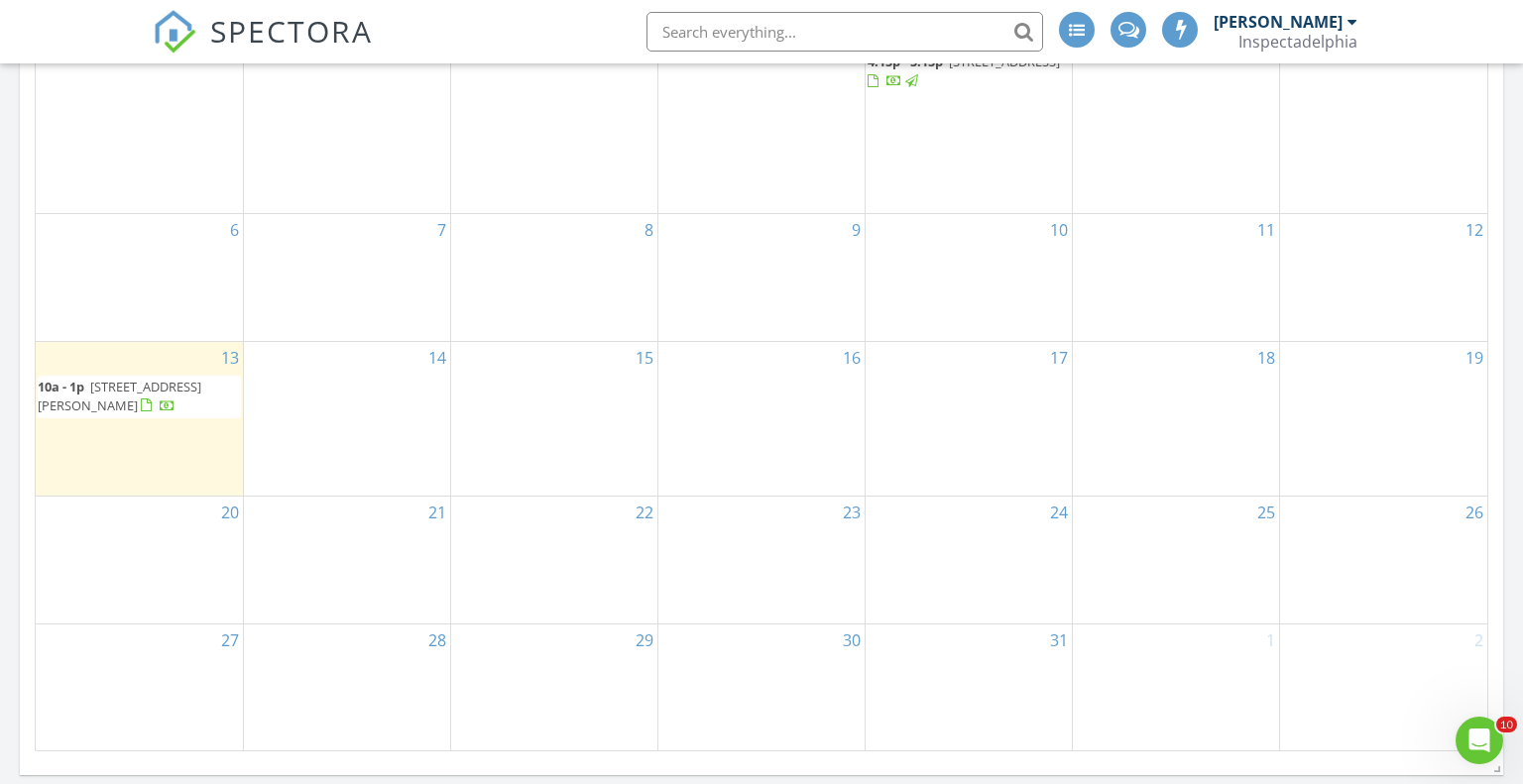 click on "6136 Wayne Avenue #3, Philadelphia 19144" at bounding box center (119, 395) 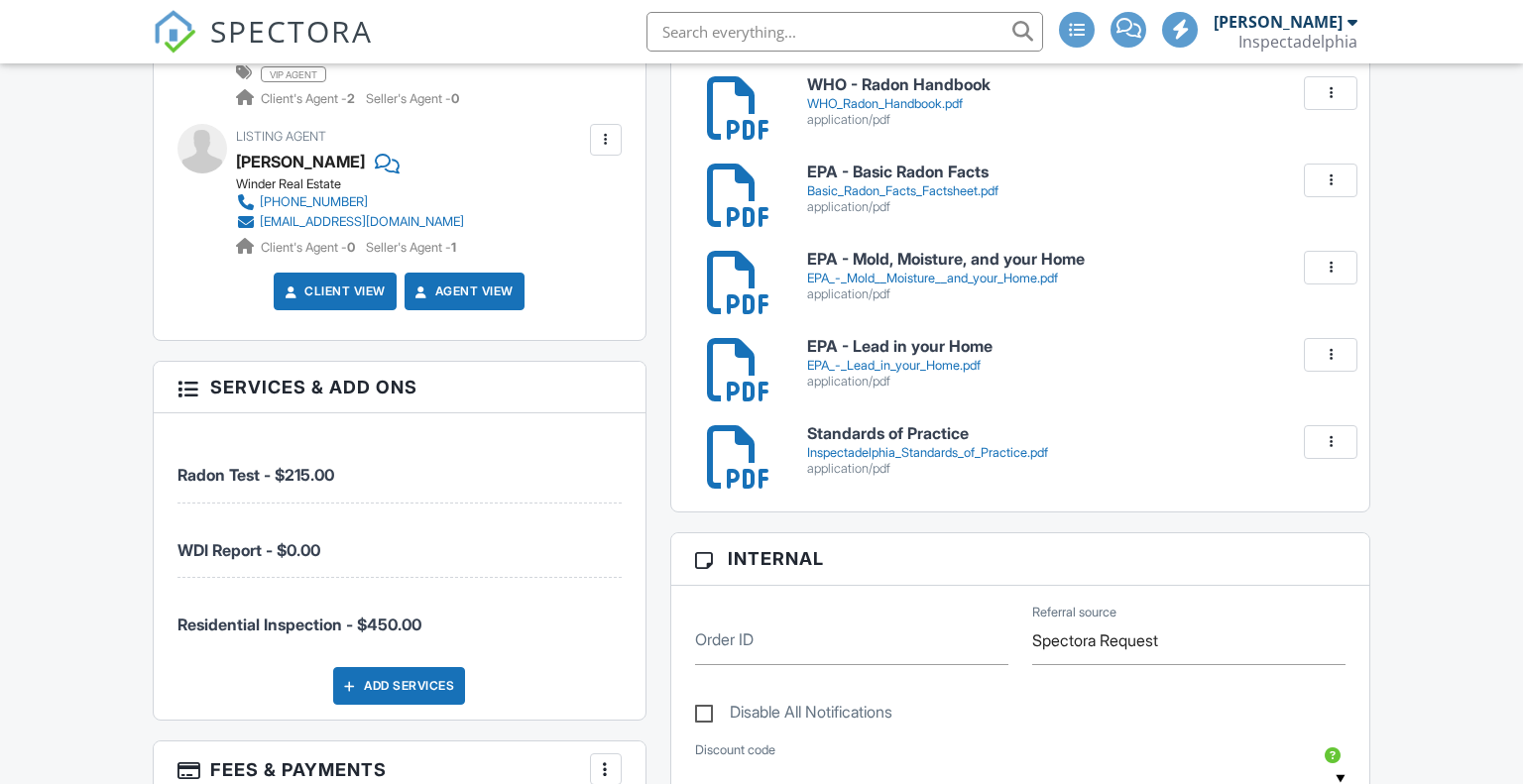 scroll, scrollTop: 1177, scrollLeft: 0, axis: vertical 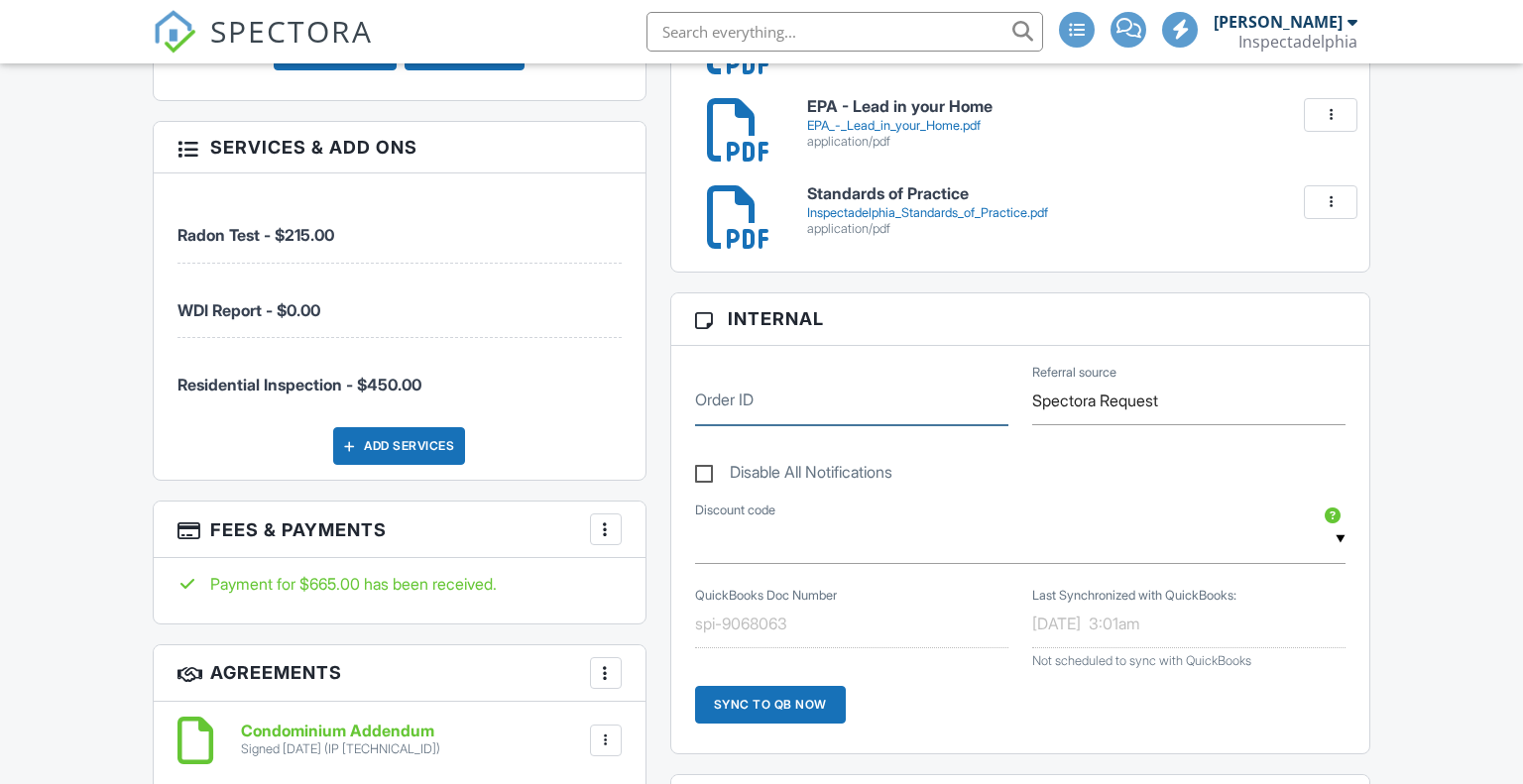 click on "Order ID" at bounding box center (852, 400) 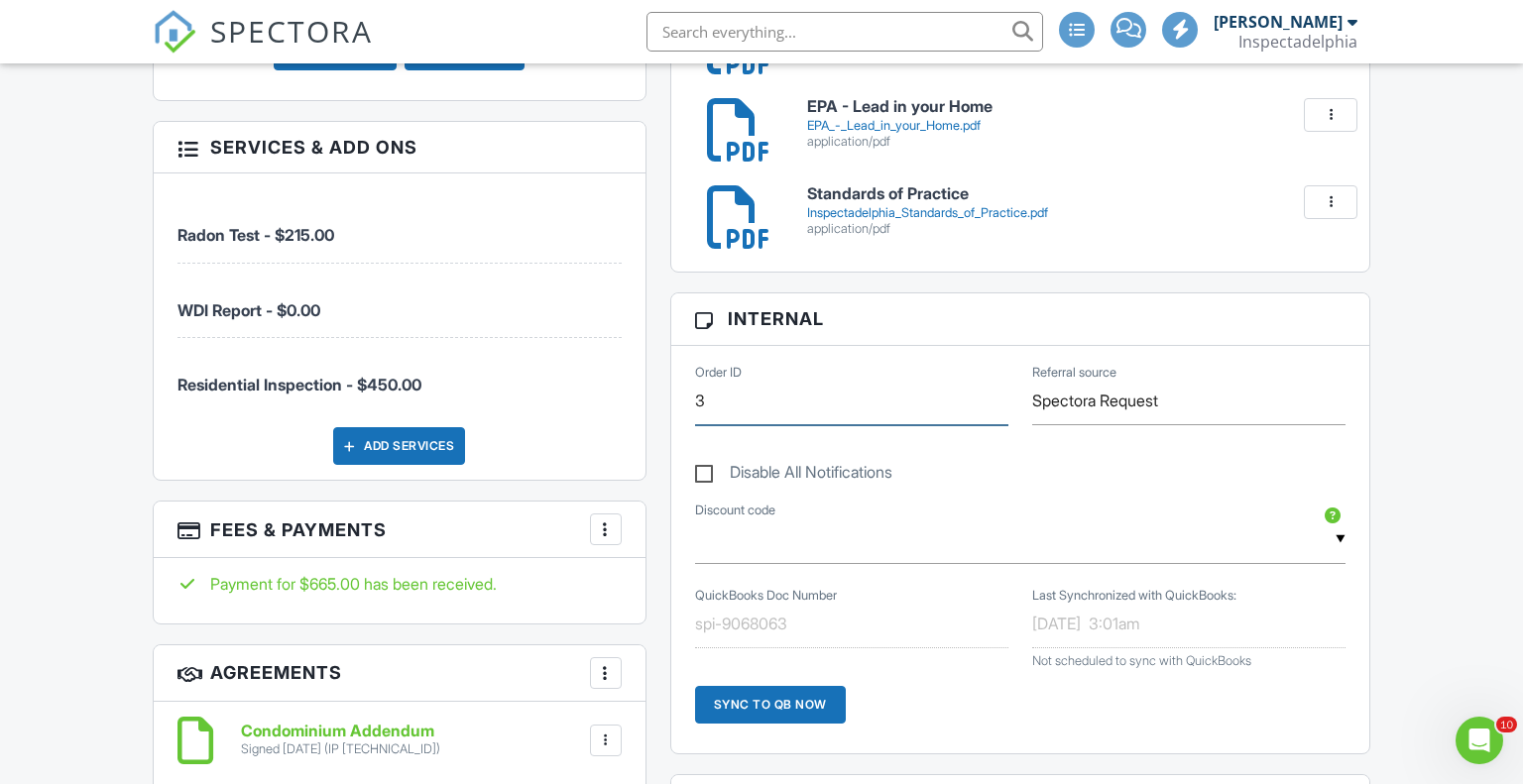 scroll, scrollTop: 0, scrollLeft: 0, axis: both 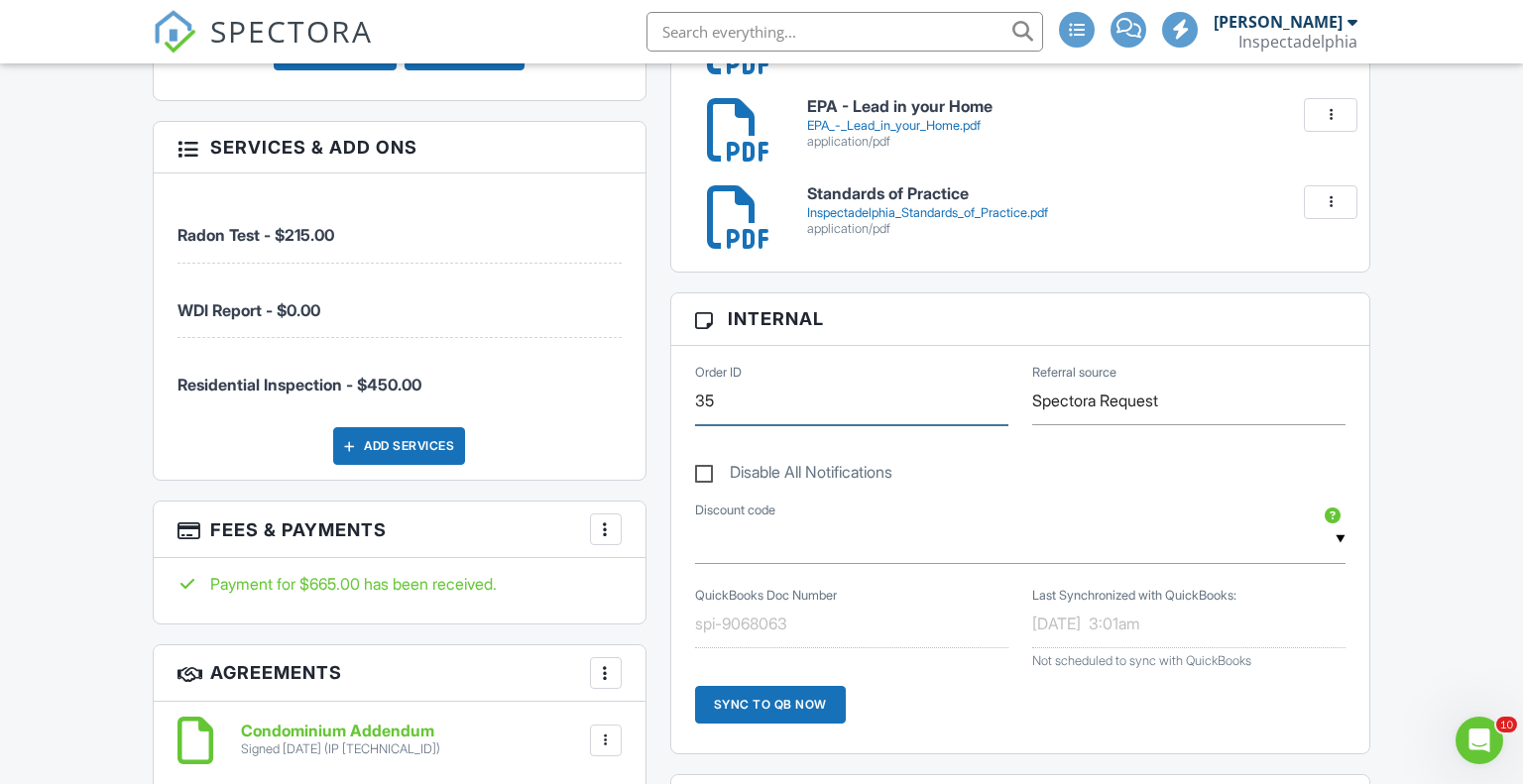 type on "35" 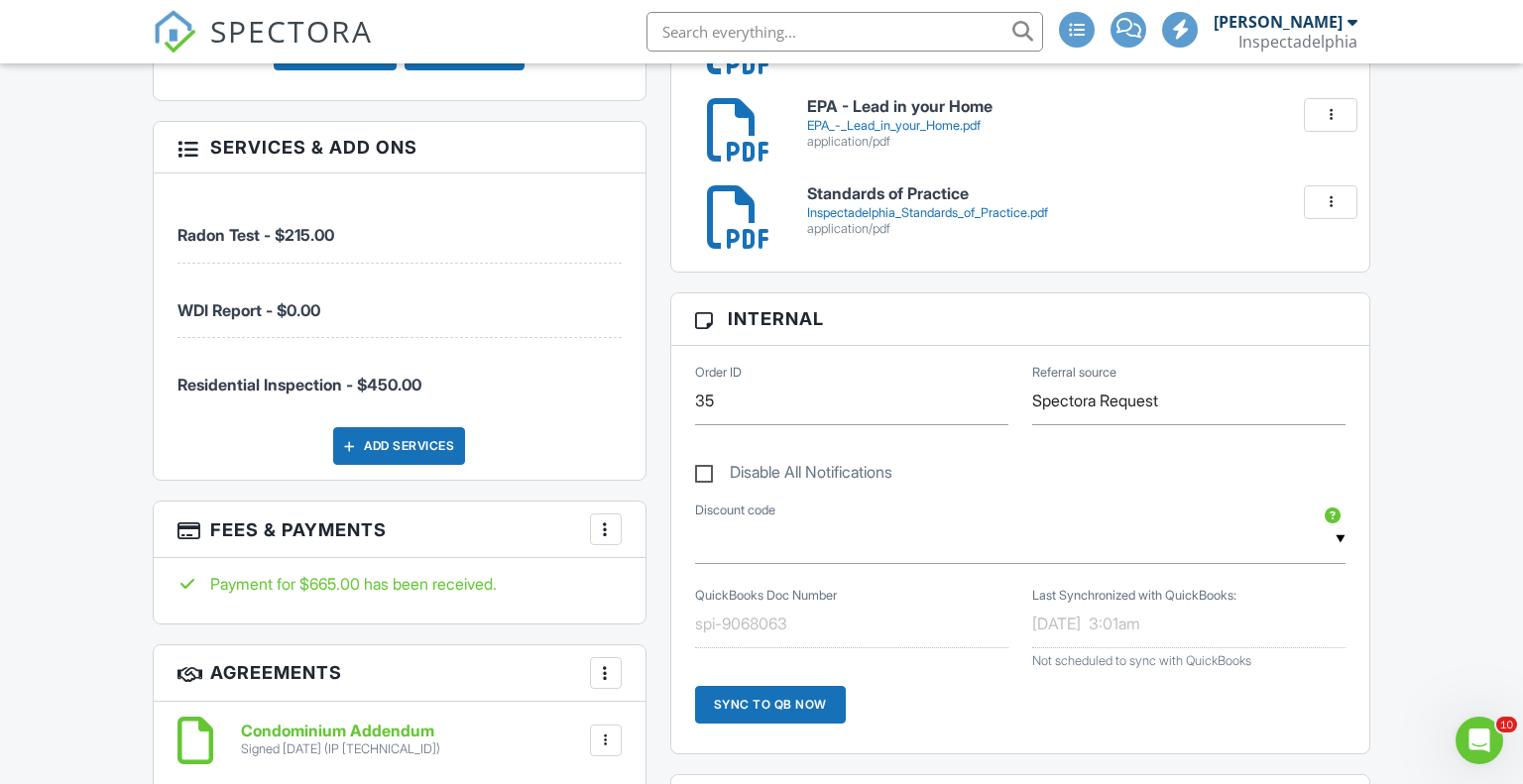 click on "Dashboard
Templates
Contacts
Metrics
Automations
Advanced
Settings
Support Center
Inspection Details
Client View
More
Property Details
Reschedule
Reorder / Copy
Share
Cancel
[GEOGRAPHIC_DATA]
Print Order
Convert to V9
View Change Log
[DATE] 10:00 am
- 1:00 pm
[STREET_ADDRESS][PERSON_NAME]
[GEOGRAPHIC_DATA], [GEOGRAPHIC_DATA] 19144
Built
1931
1200
sq. ft.
+ −  Leaflet   |   © MapTiler   © OpenStreetMap contributors
All emails and texts are disabled for this inspection!
All emails and texts have been disabled for this inspection. This may have happened due to someone manually disabling them or this inspection being unconfirmed when it was scheduled. To re-enable emails and texts for this inspection, click the button below." at bounding box center [762, 974] 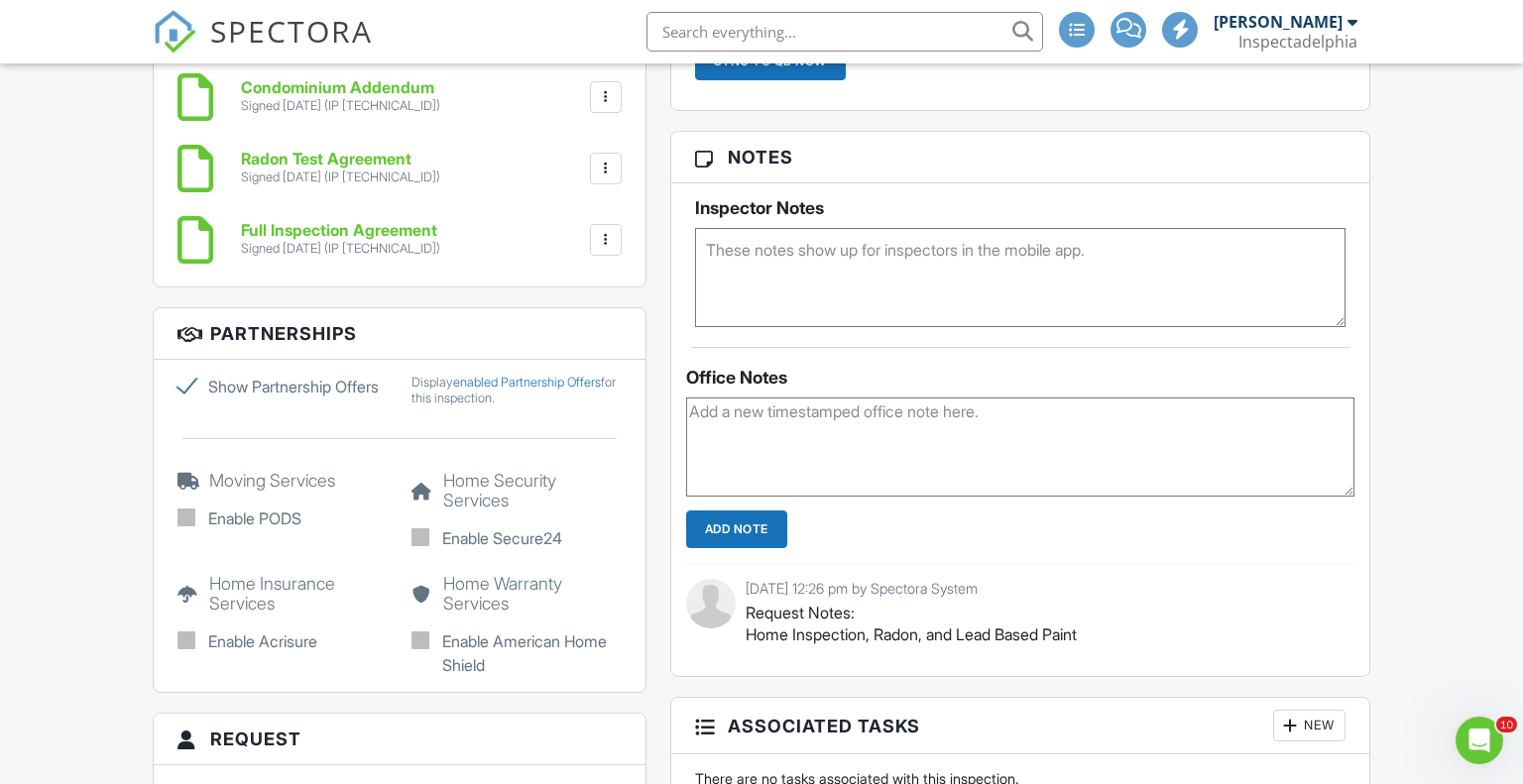 scroll, scrollTop: 1814, scrollLeft: 0, axis: vertical 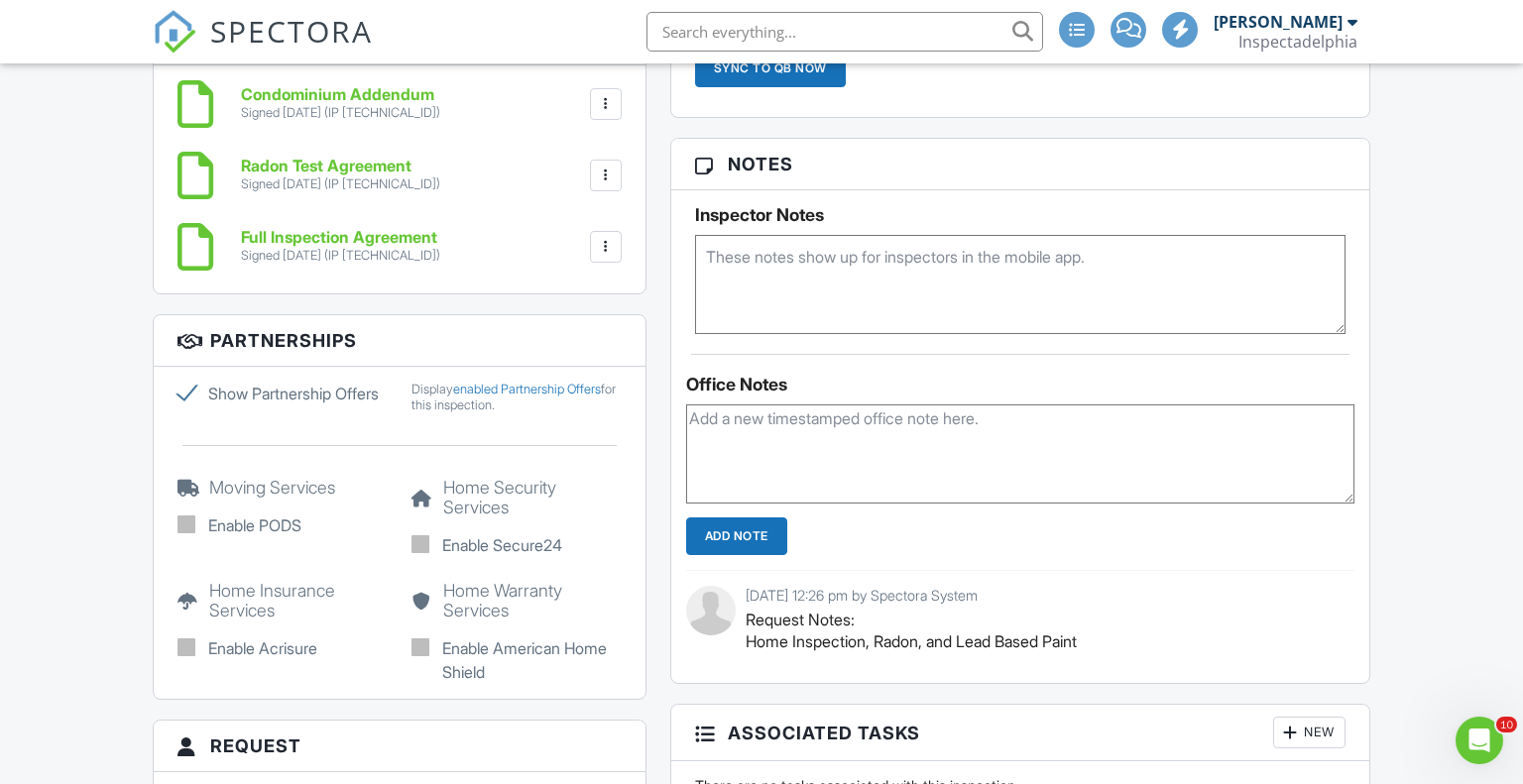 click on "Show Partnership Offers" at bounding box center [283, 393] 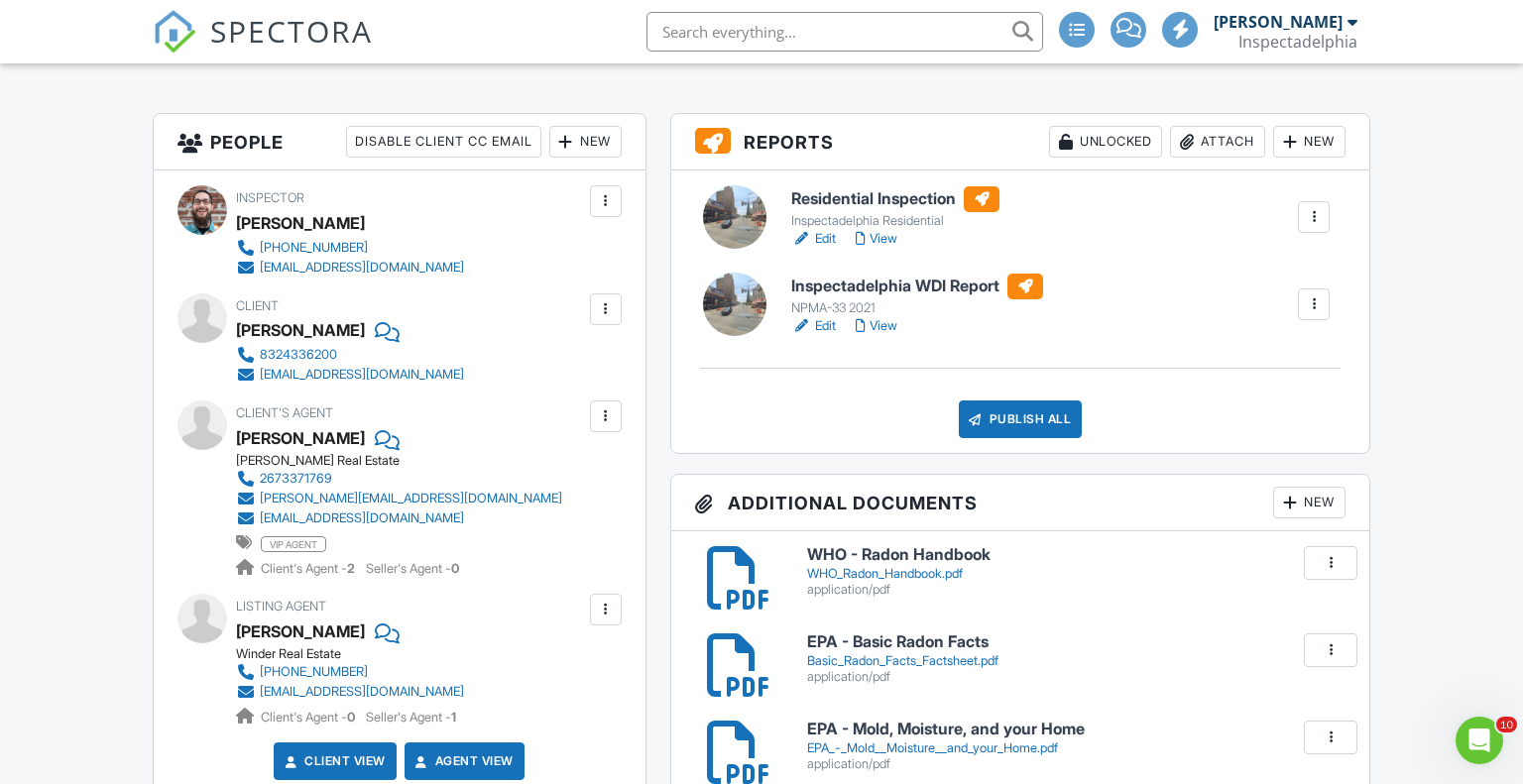 scroll, scrollTop: 374, scrollLeft: 0, axis: vertical 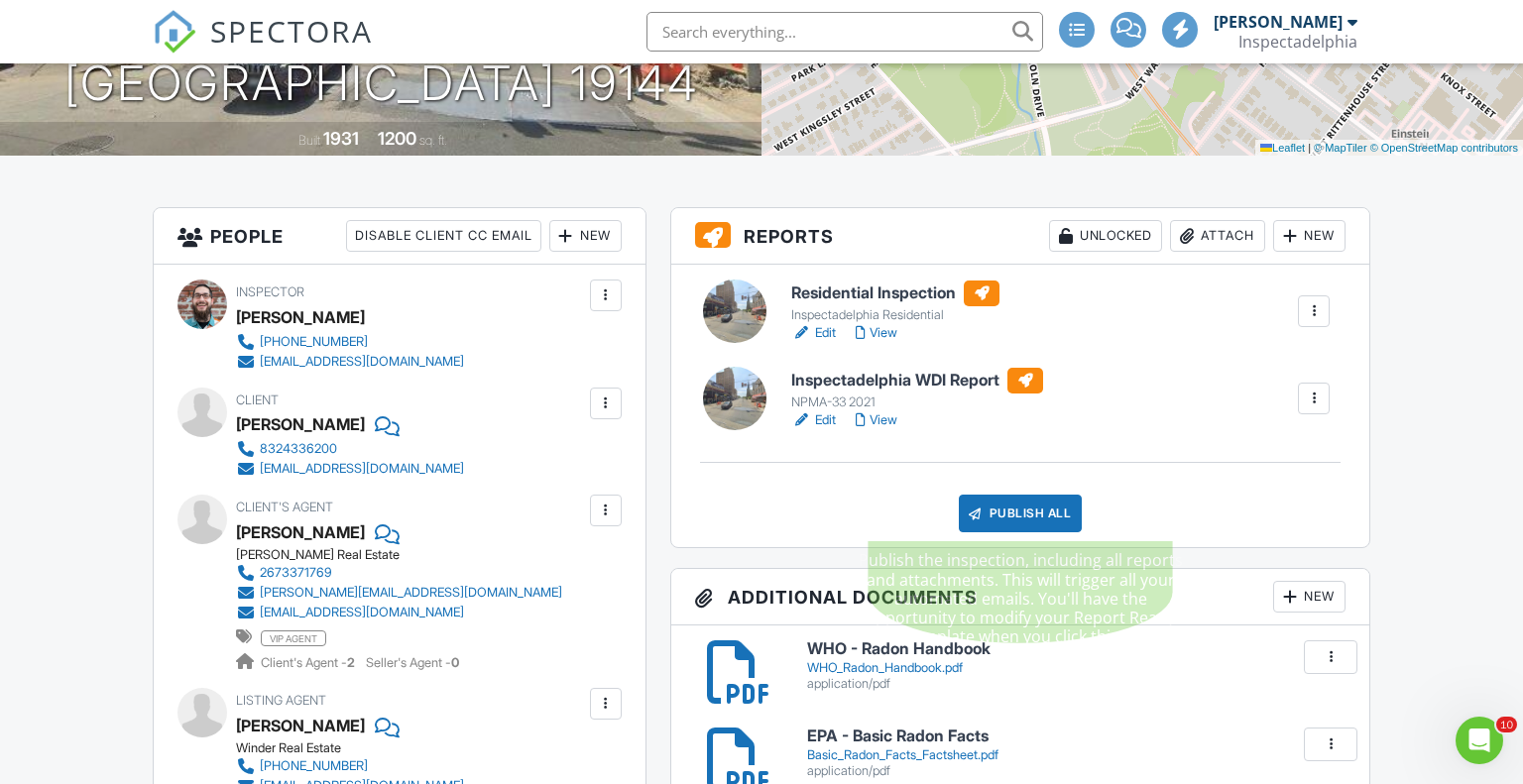 click on "Publish All" at bounding box center [1020, 513] 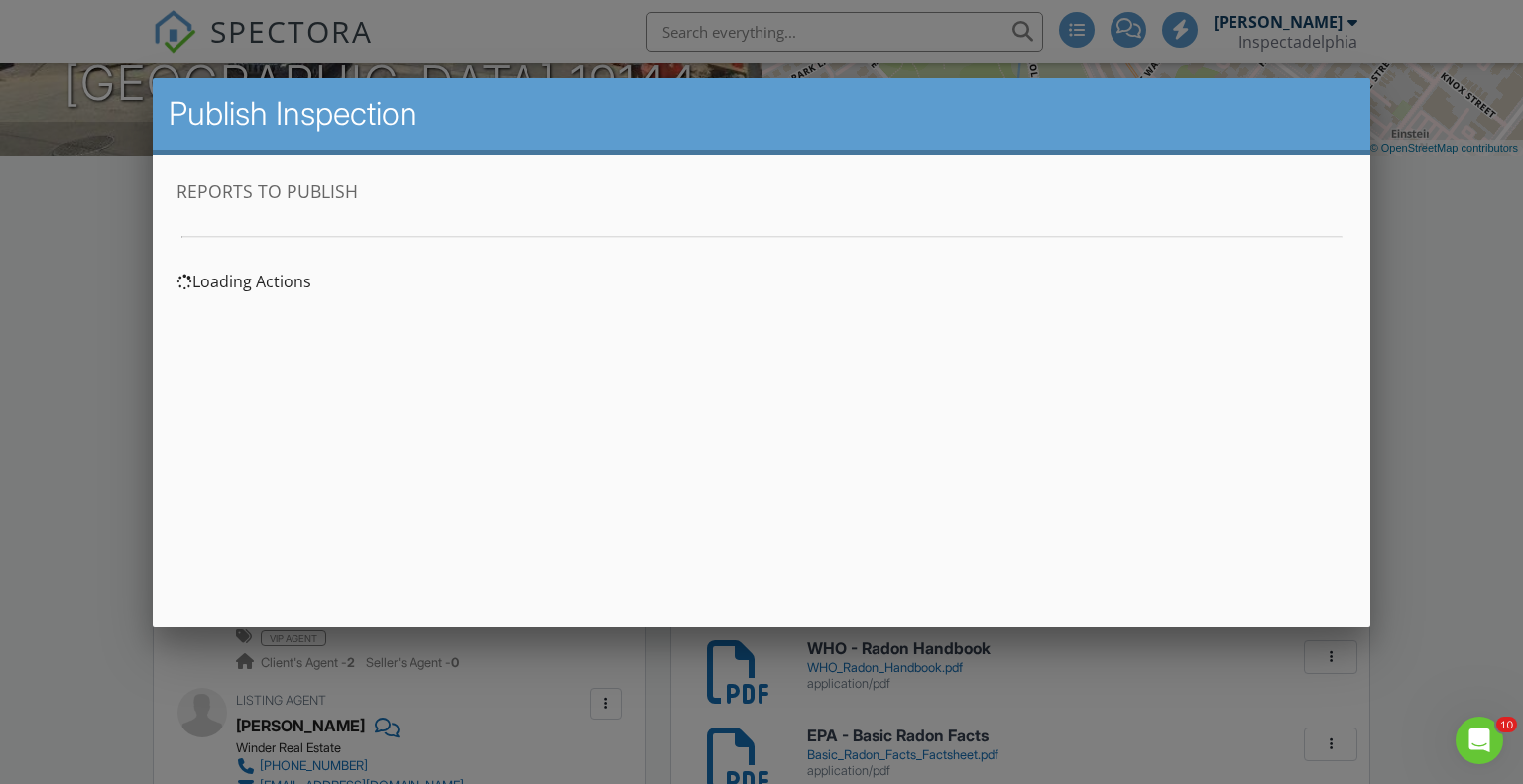 scroll, scrollTop: 0, scrollLeft: 0, axis: both 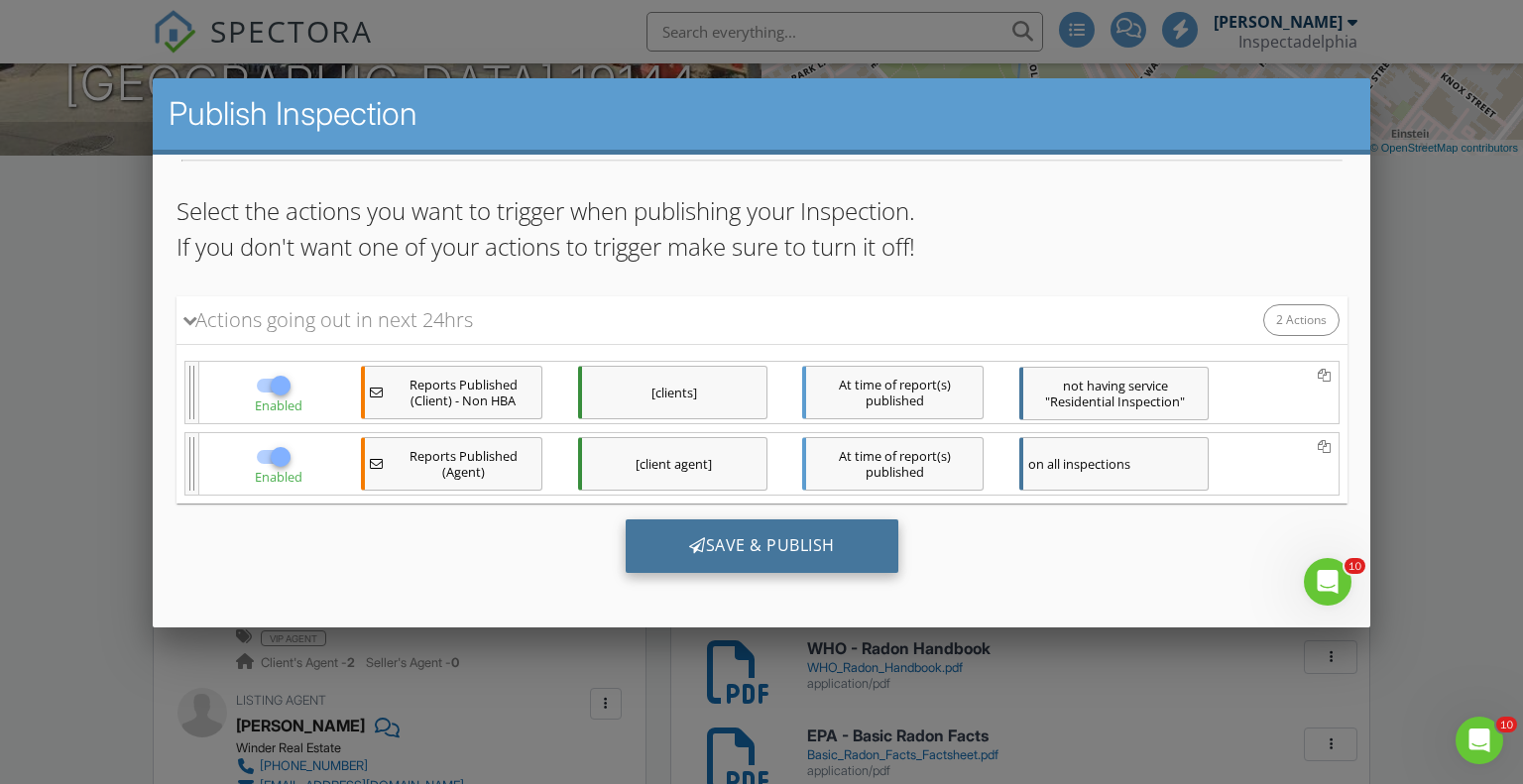 click on "Save & Publish" at bounding box center [761, 546] 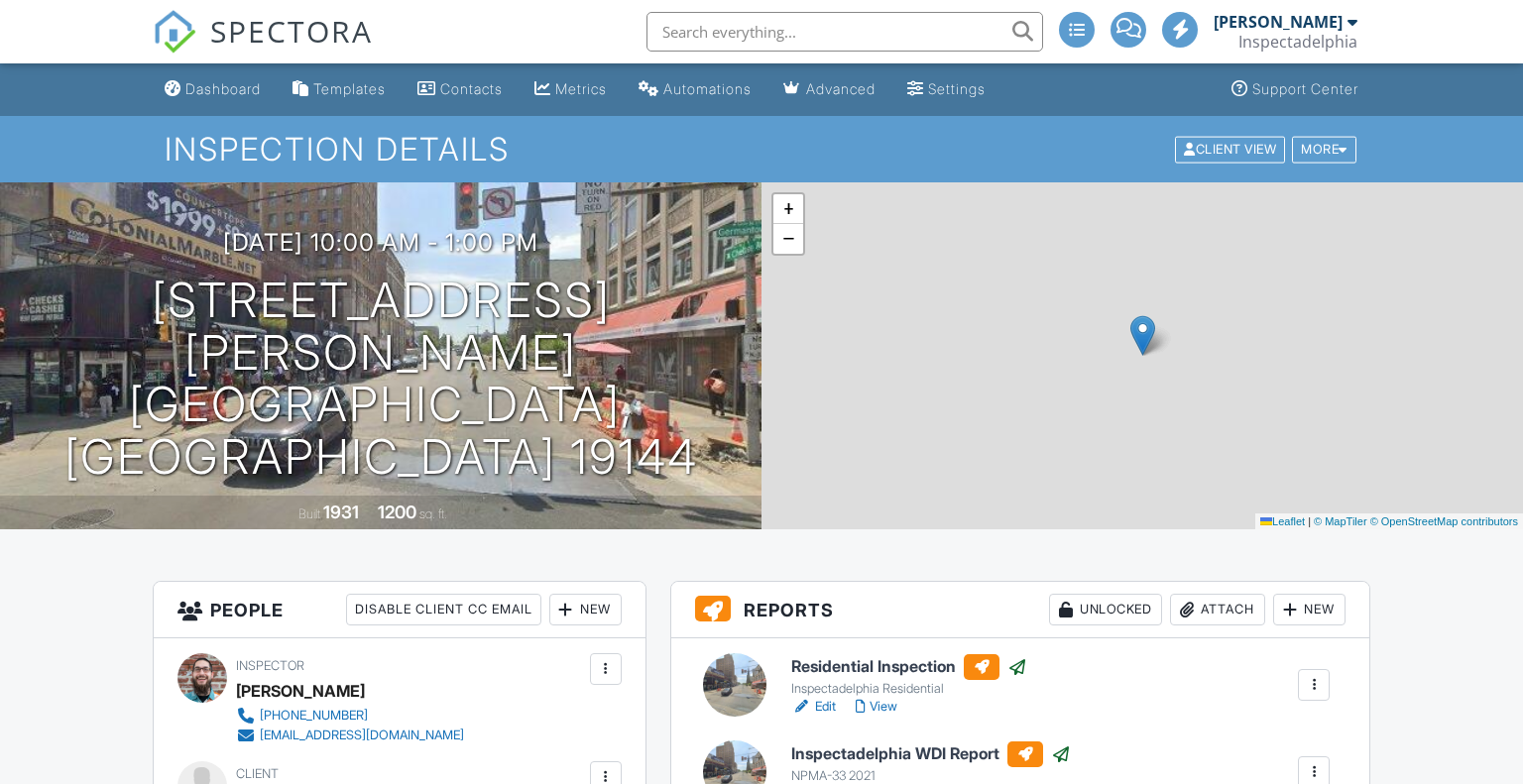 scroll, scrollTop: 369, scrollLeft: 0, axis: vertical 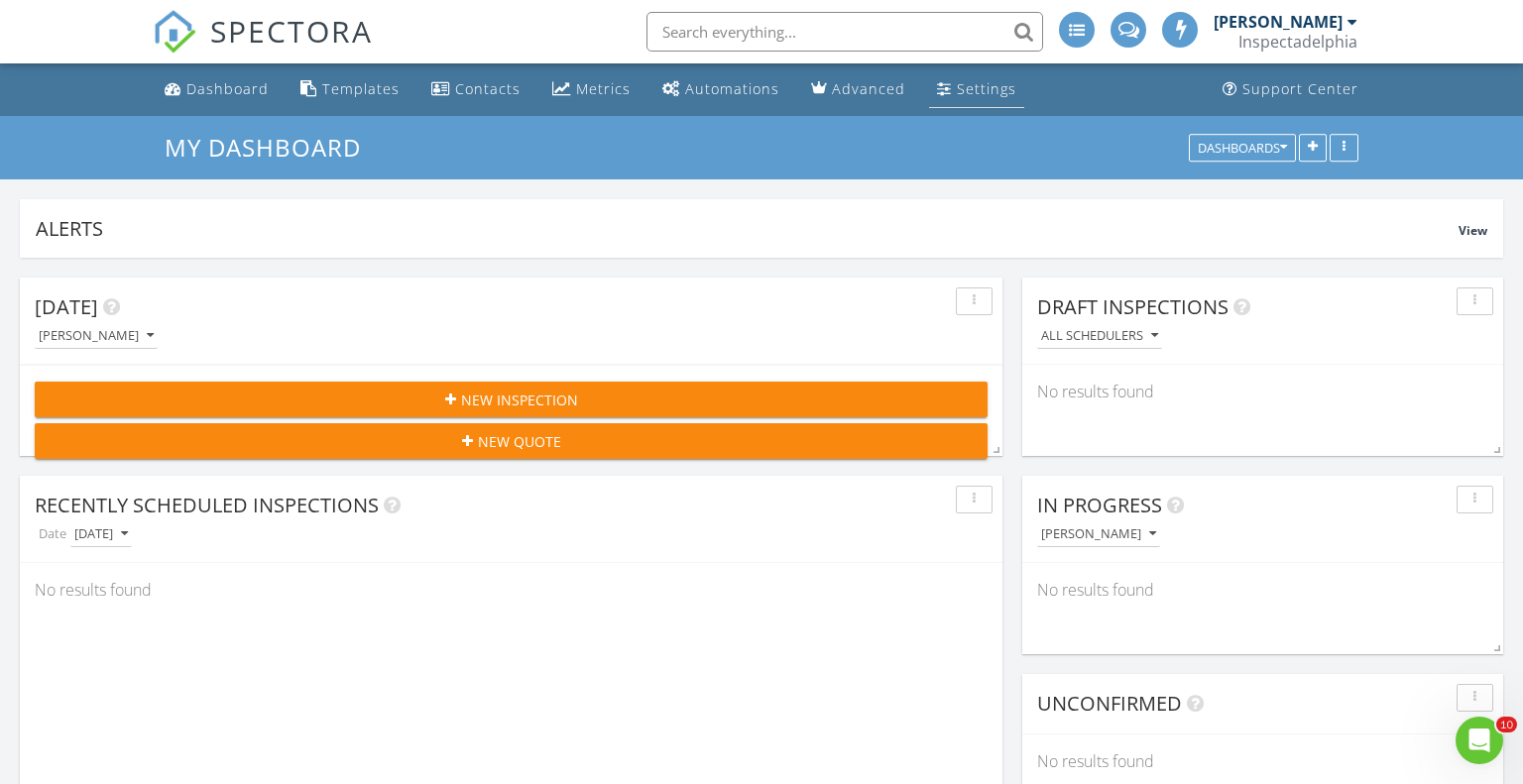 click on "Settings" at bounding box center [987, 88] 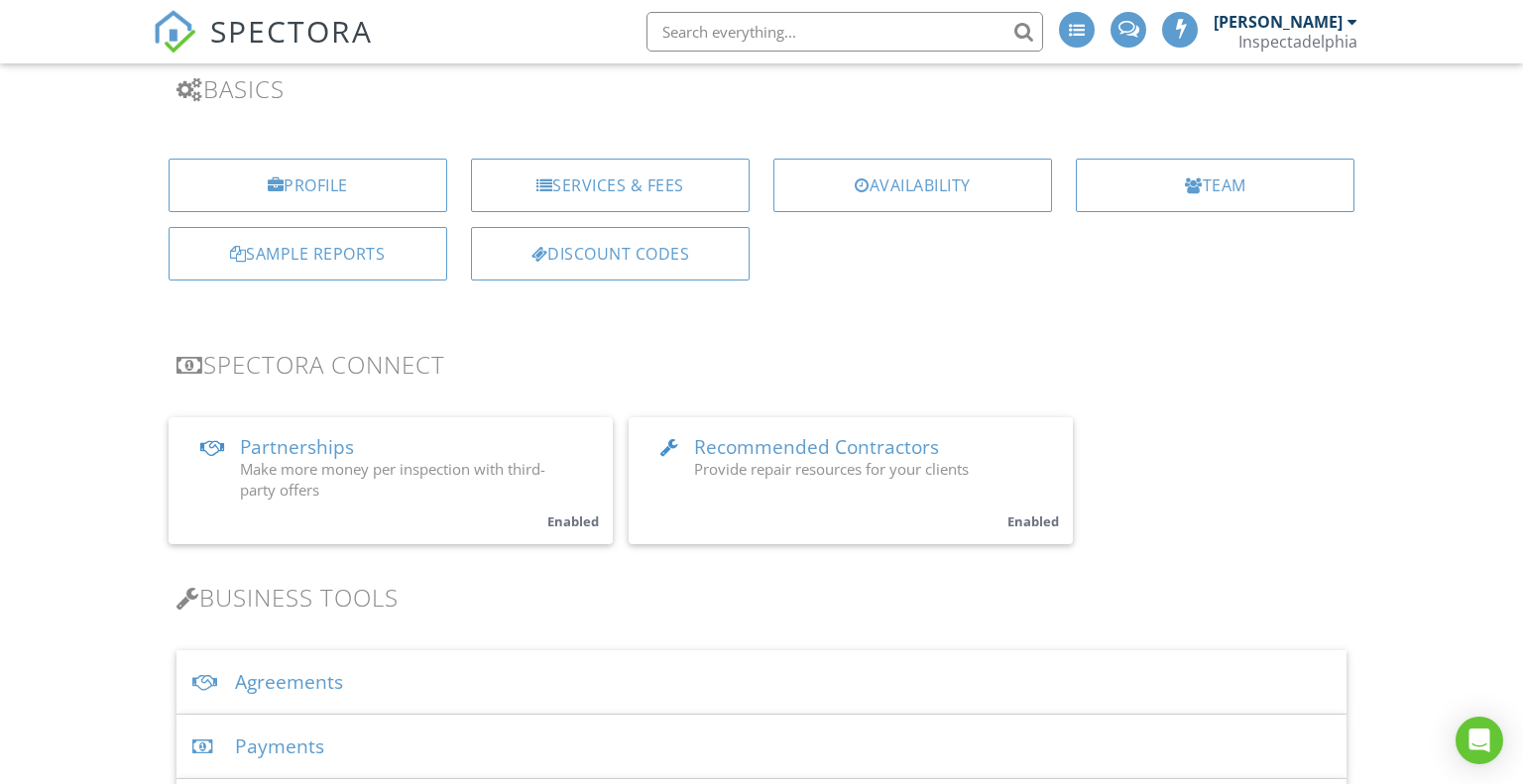 scroll, scrollTop: 147, scrollLeft: 0, axis: vertical 